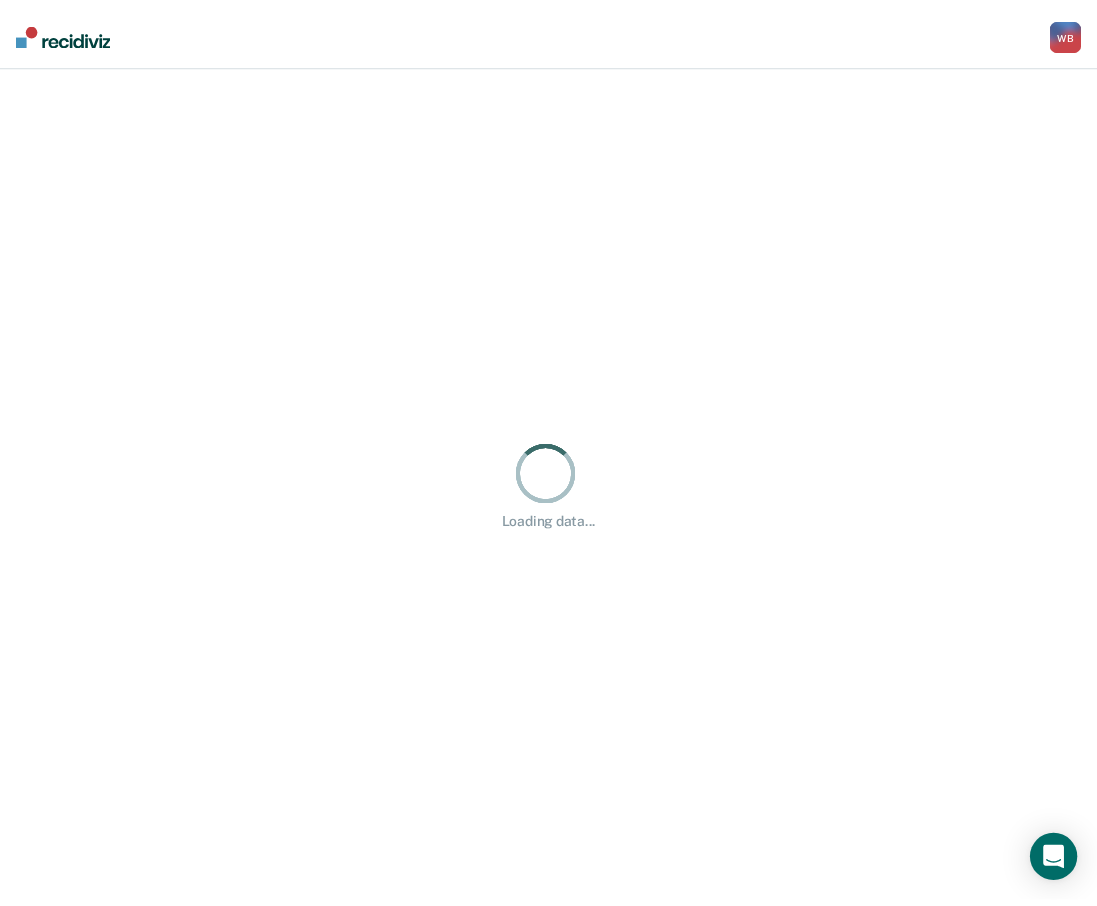 scroll, scrollTop: 0, scrollLeft: 0, axis: both 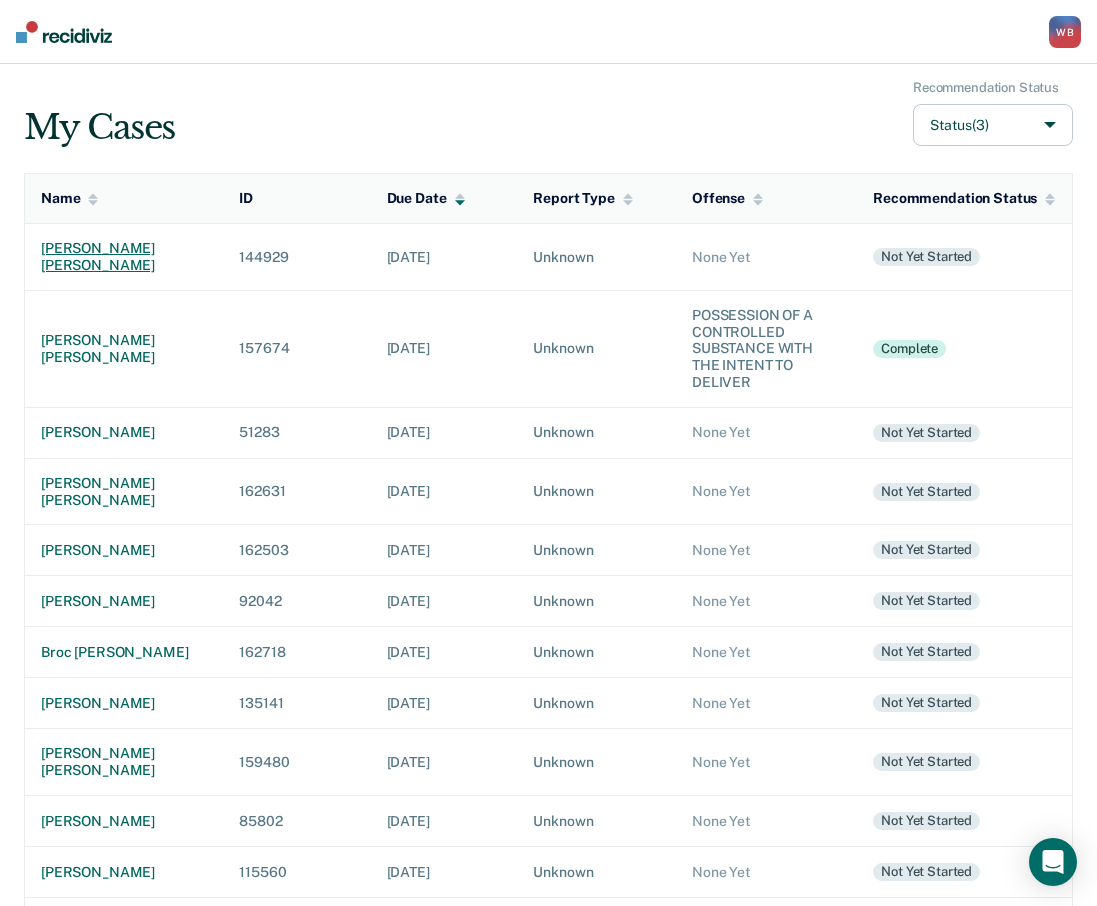 click on "[PERSON_NAME] [PERSON_NAME]" at bounding box center (124, 257) 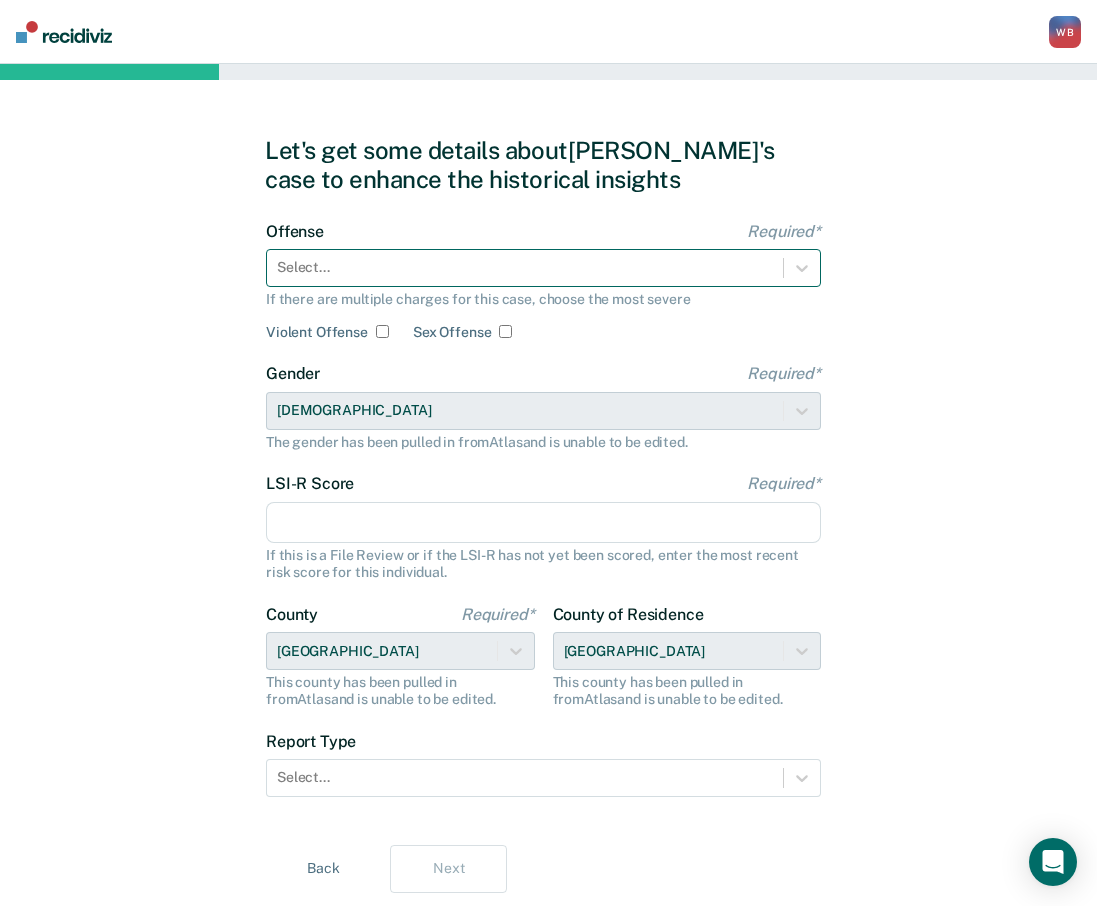click at bounding box center [525, 267] 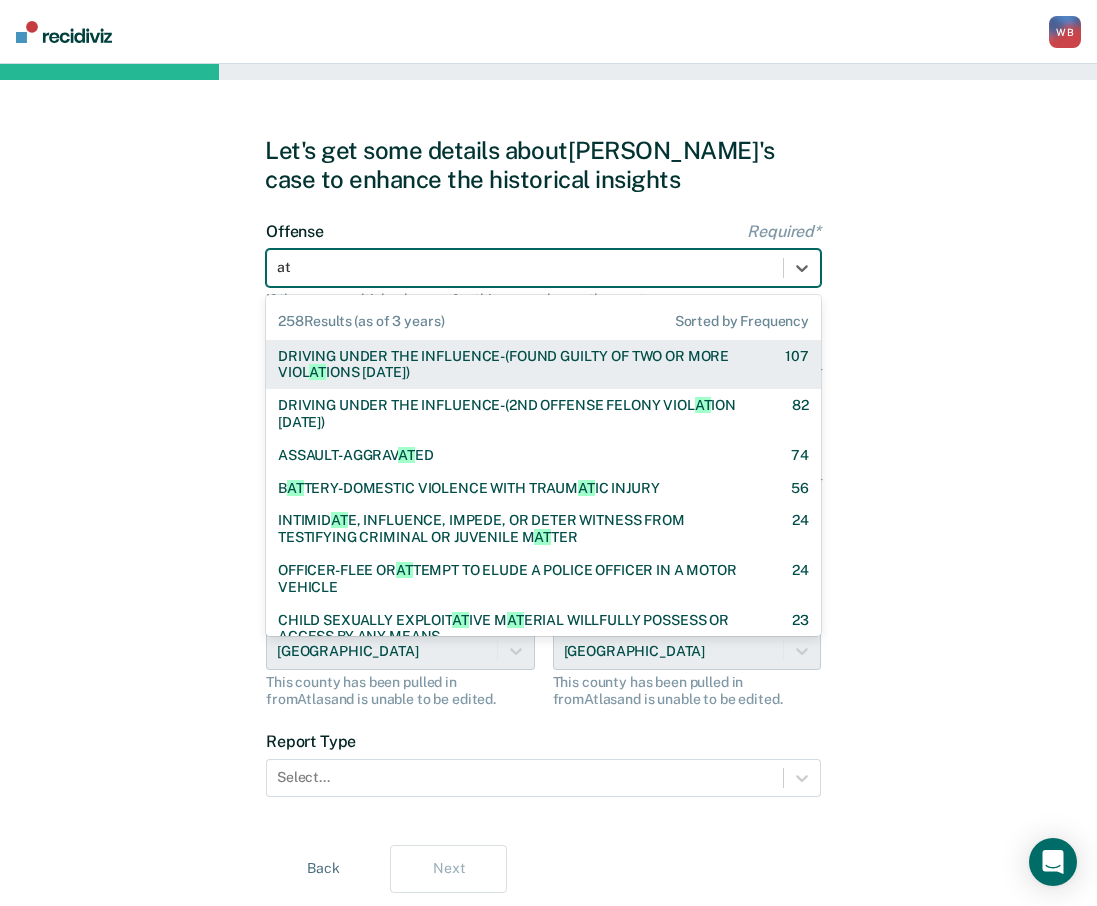 type on "att" 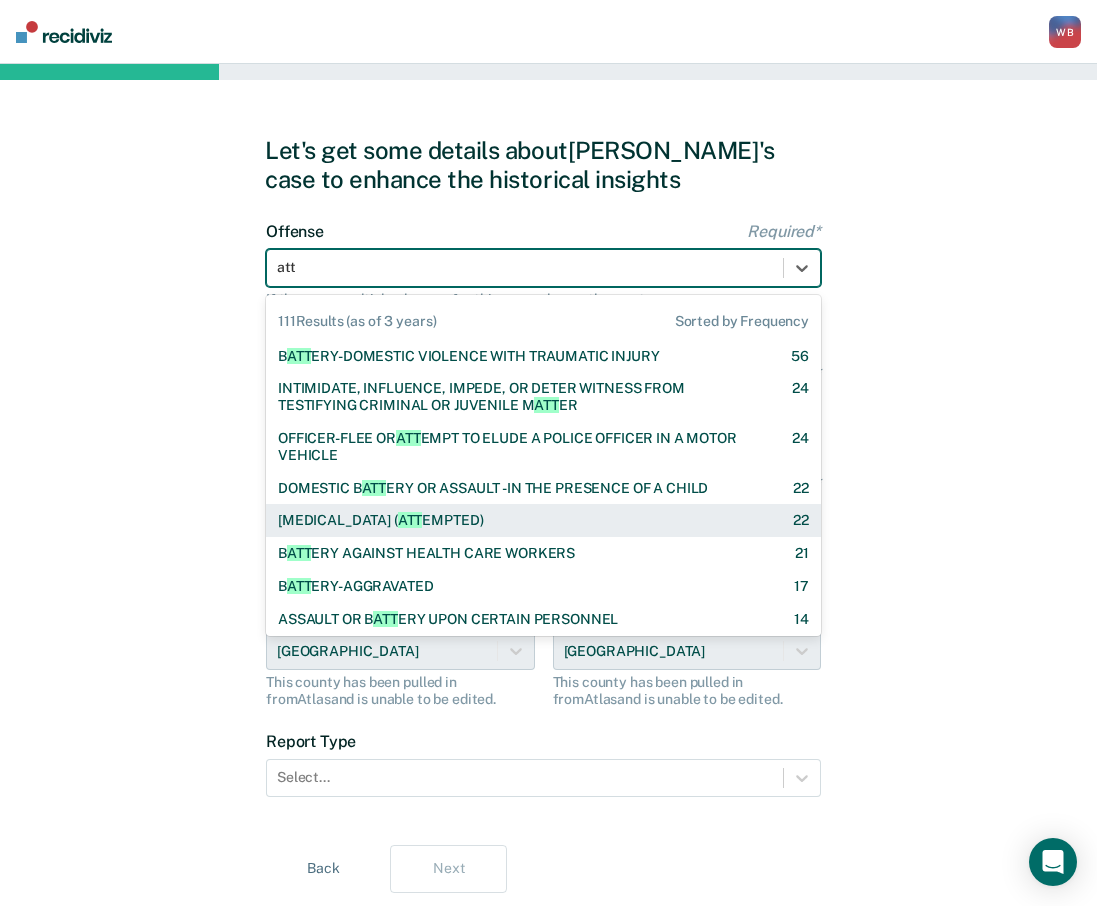 click on "[MEDICAL_DATA] ( ATT EMPTED)" at bounding box center [380, 520] 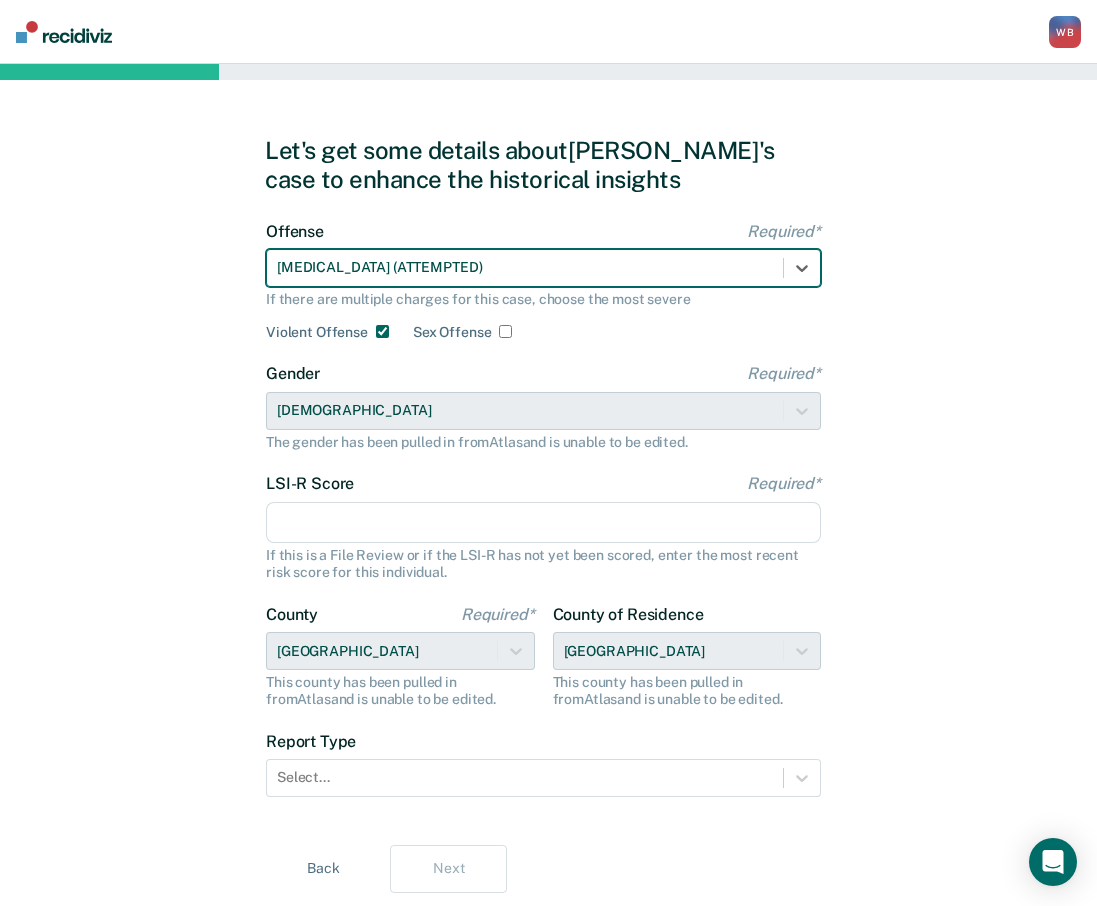click on "LSI-R Score  Required*" at bounding box center (543, 523) 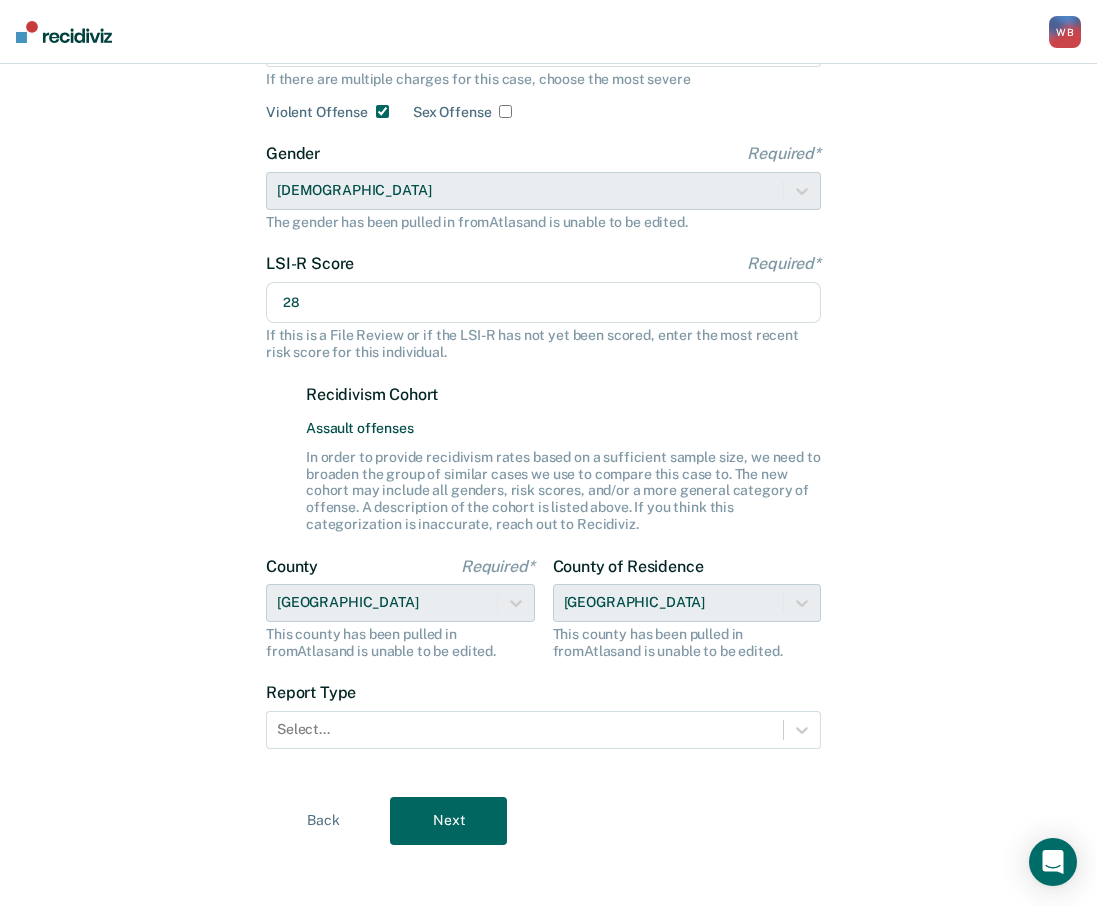 scroll, scrollTop: 231, scrollLeft: 0, axis: vertical 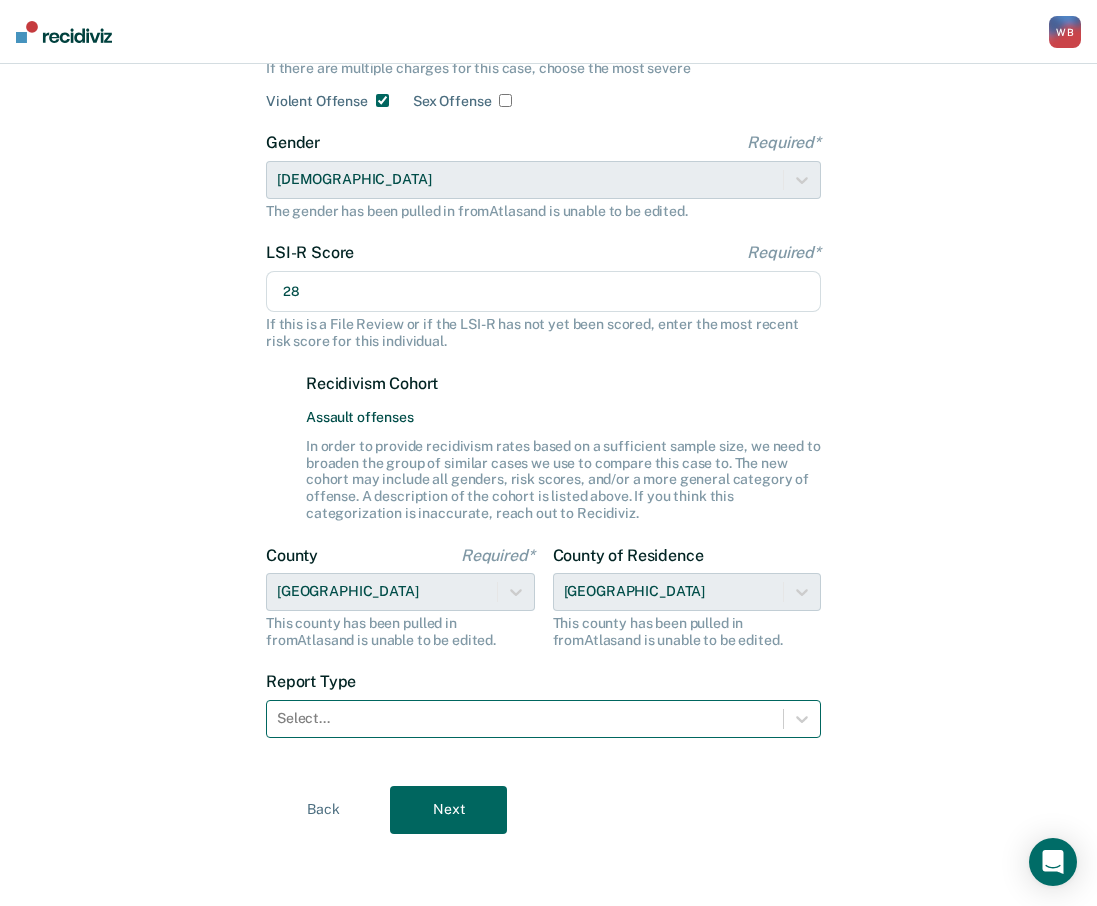 type on "28" 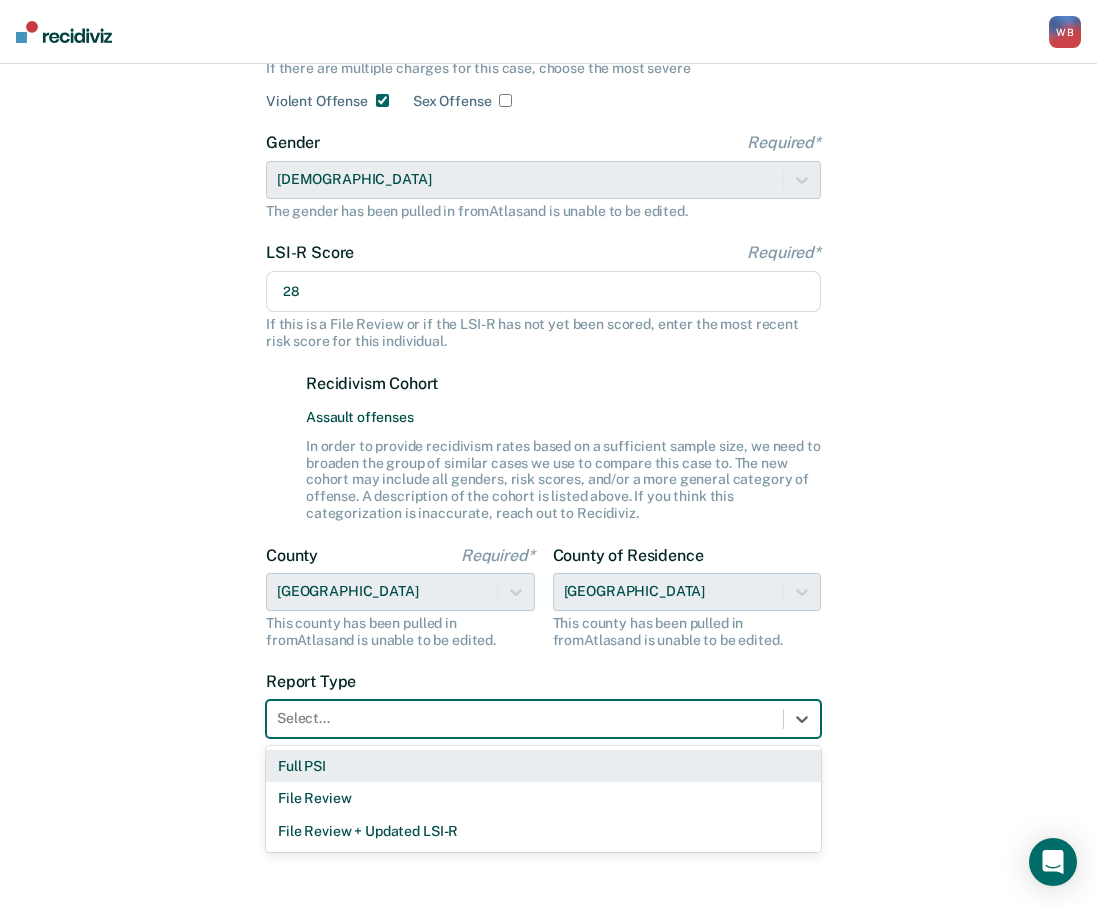 click at bounding box center [525, 718] 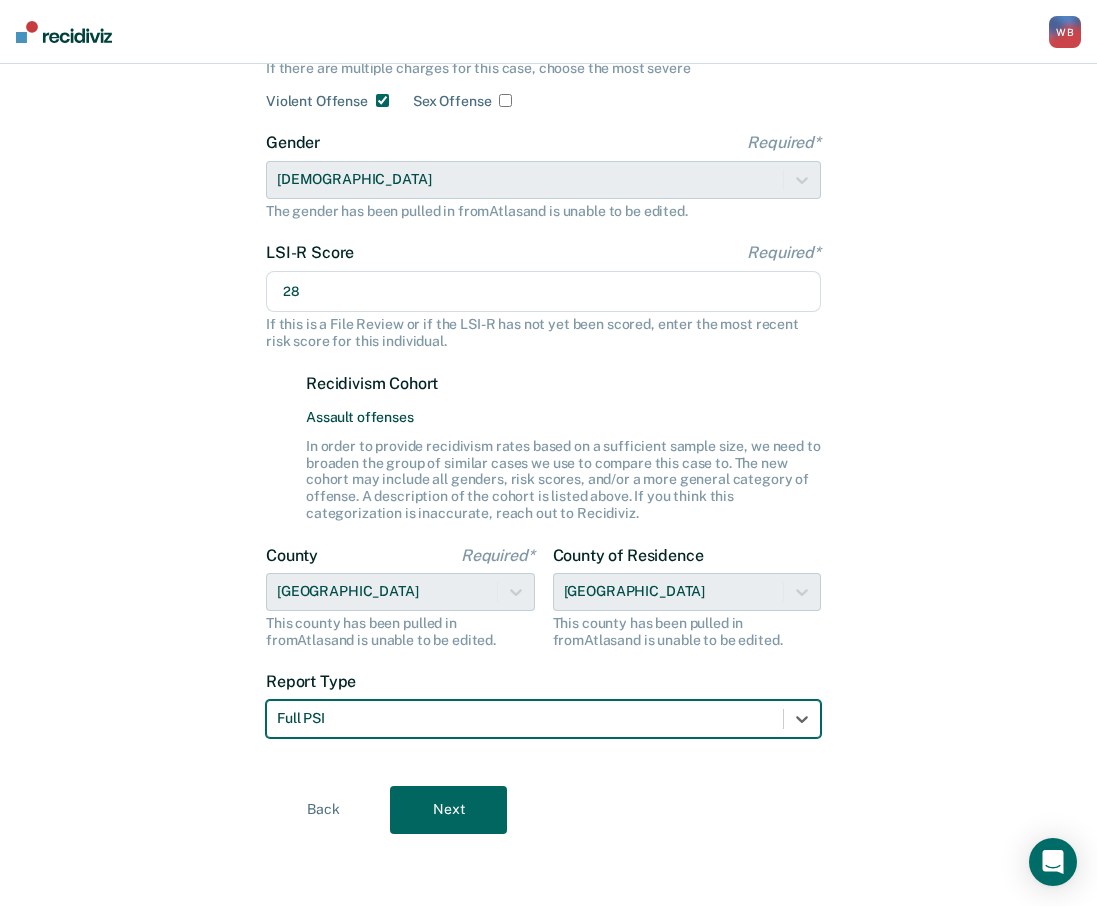 click on "Next" at bounding box center (448, 810) 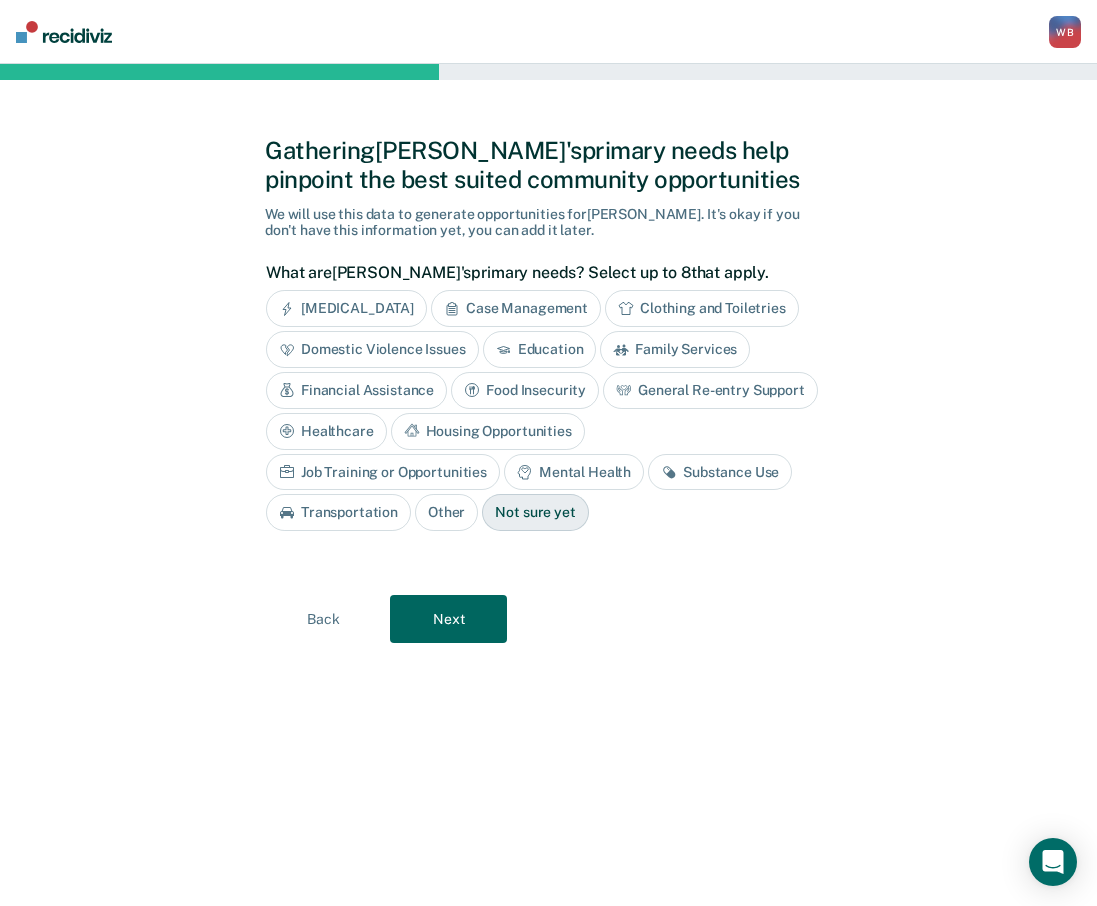 scroll, scrollTop: 0, scrollLeft: 0, axis: both 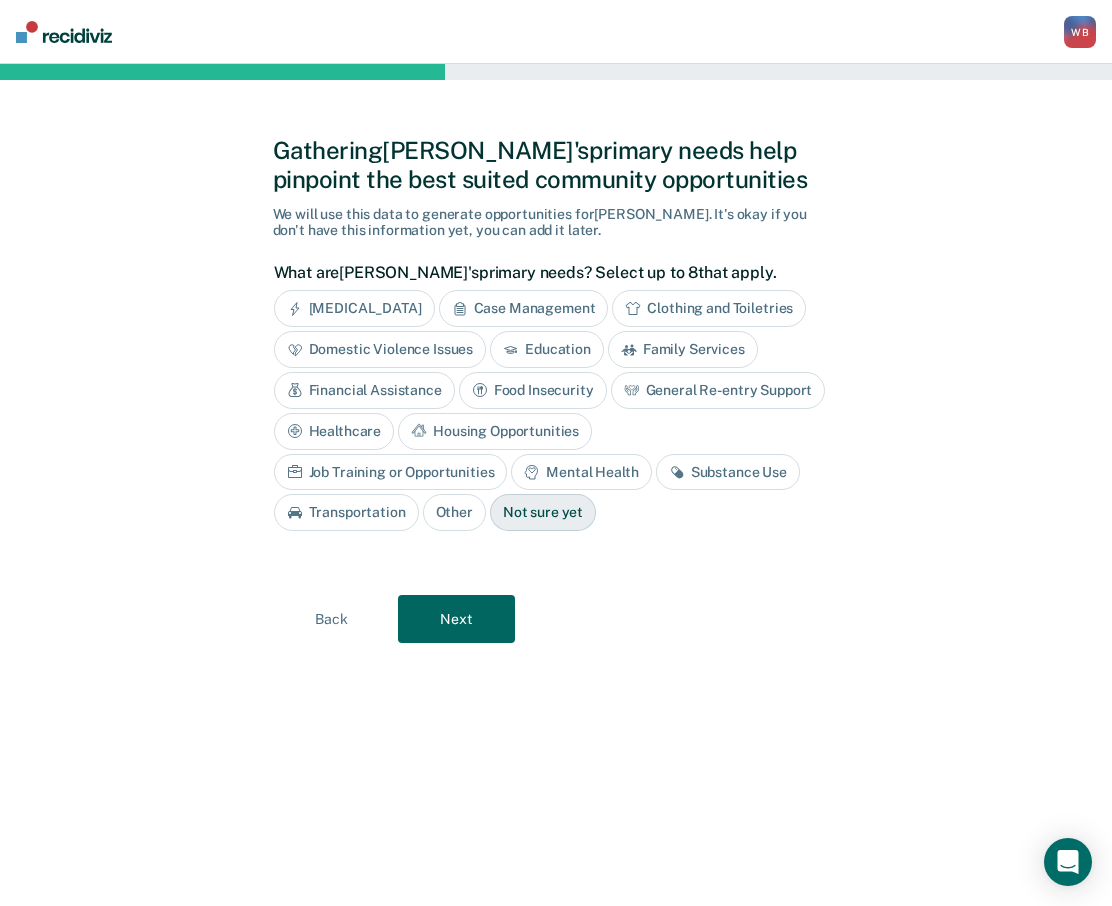 click on "[MEDICAL_DATA]" at bounding box center [354, 308] 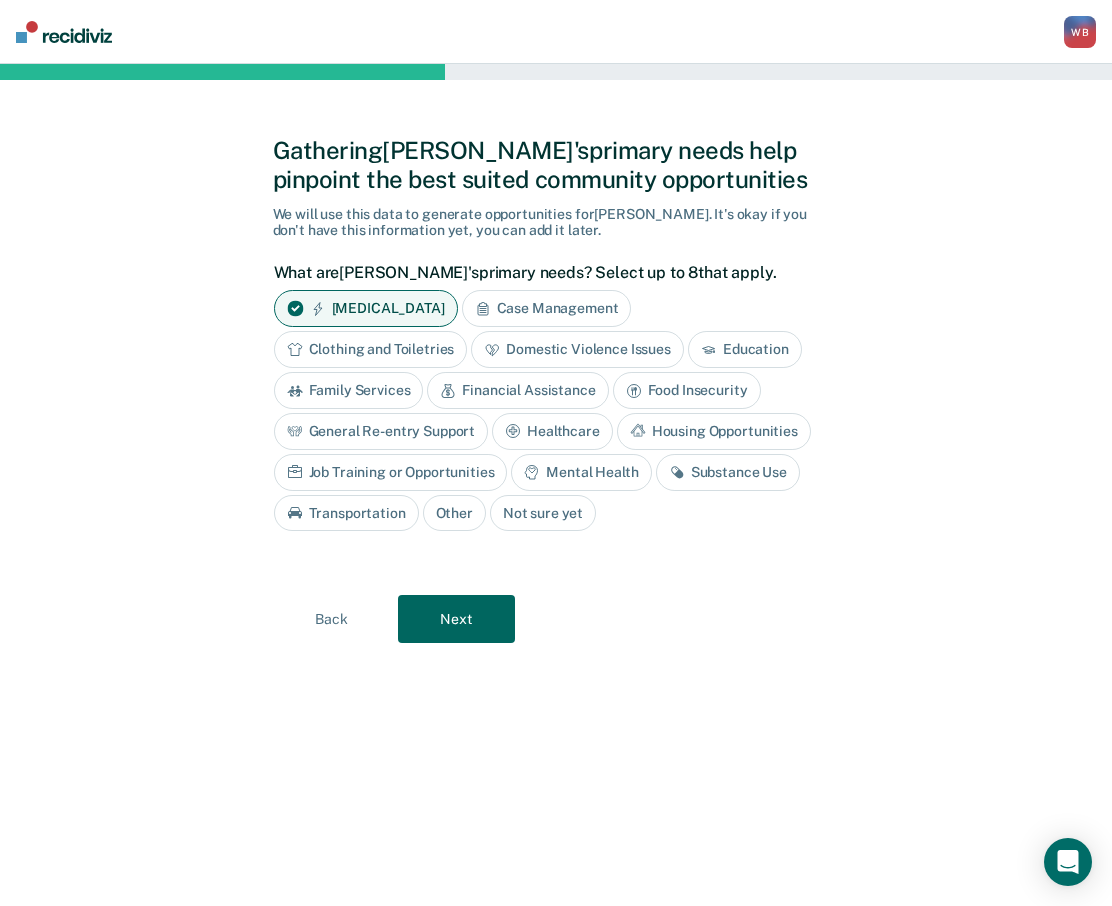 click on "Next" at bounding box center [456, 619] 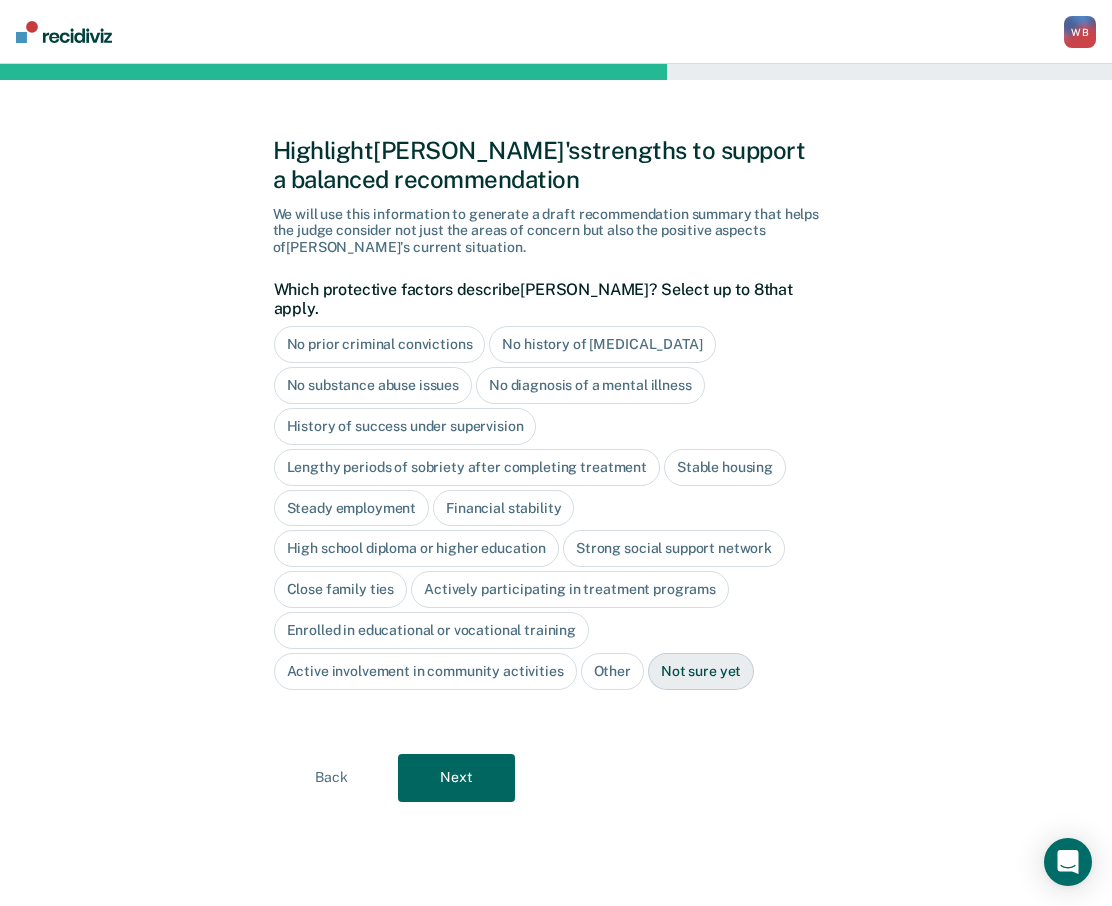 click on "Back" at bounding box center (331, 778) 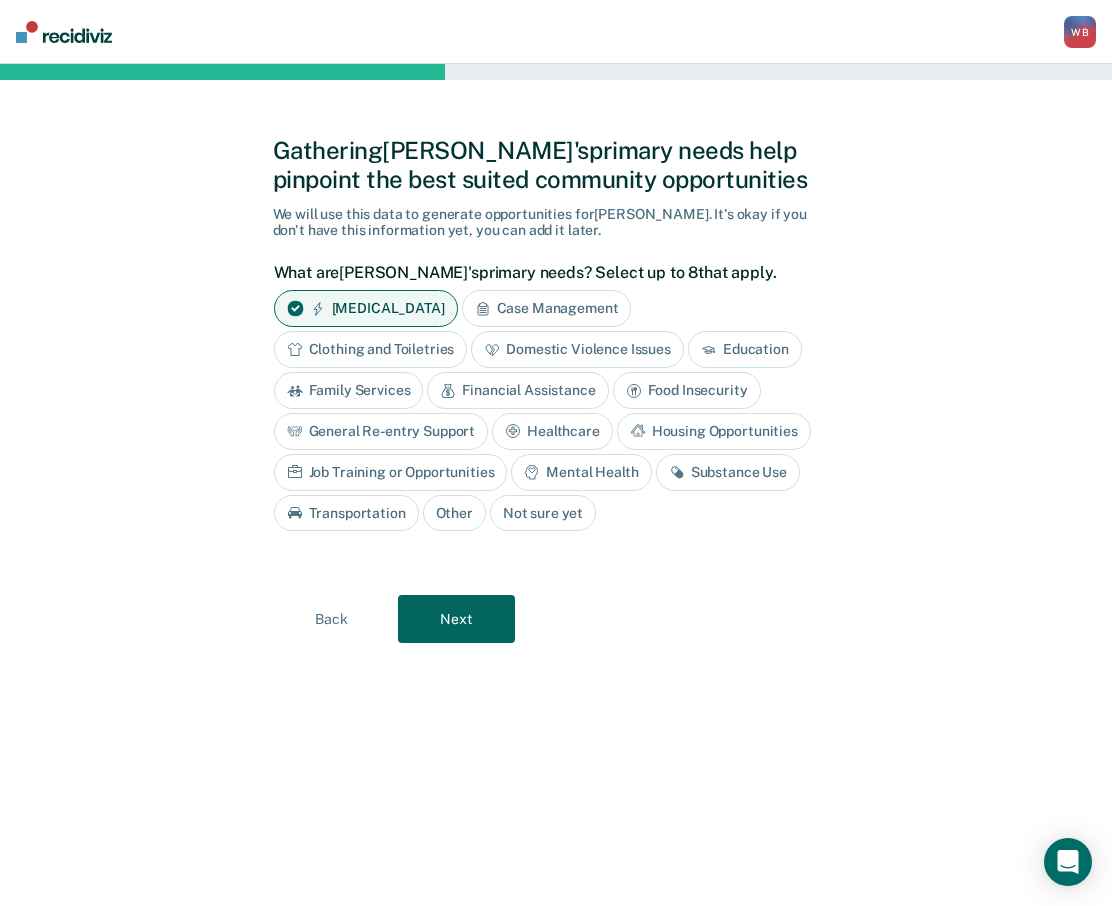 click on "Domestic Violence Issues" at bounding box center (577, 349) 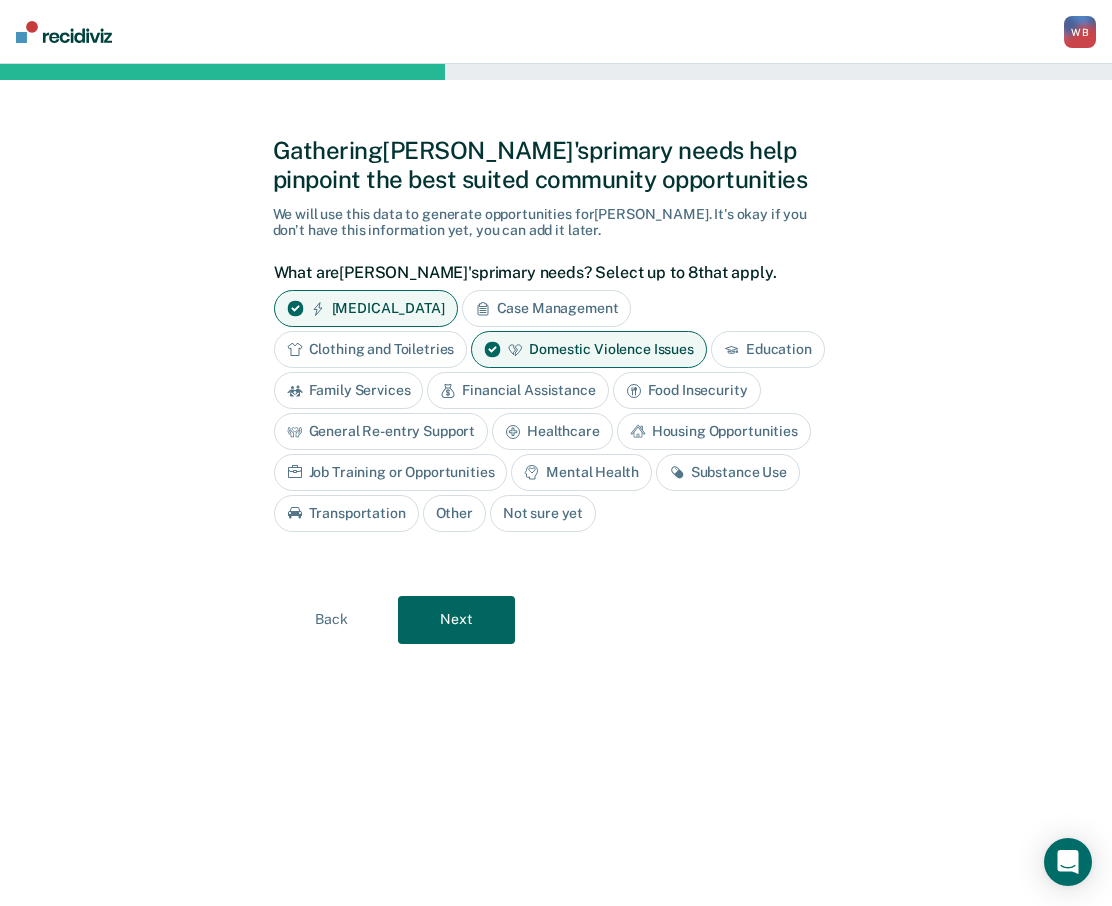 click on "Housing Opportunities" at bounding box center [714, 431] 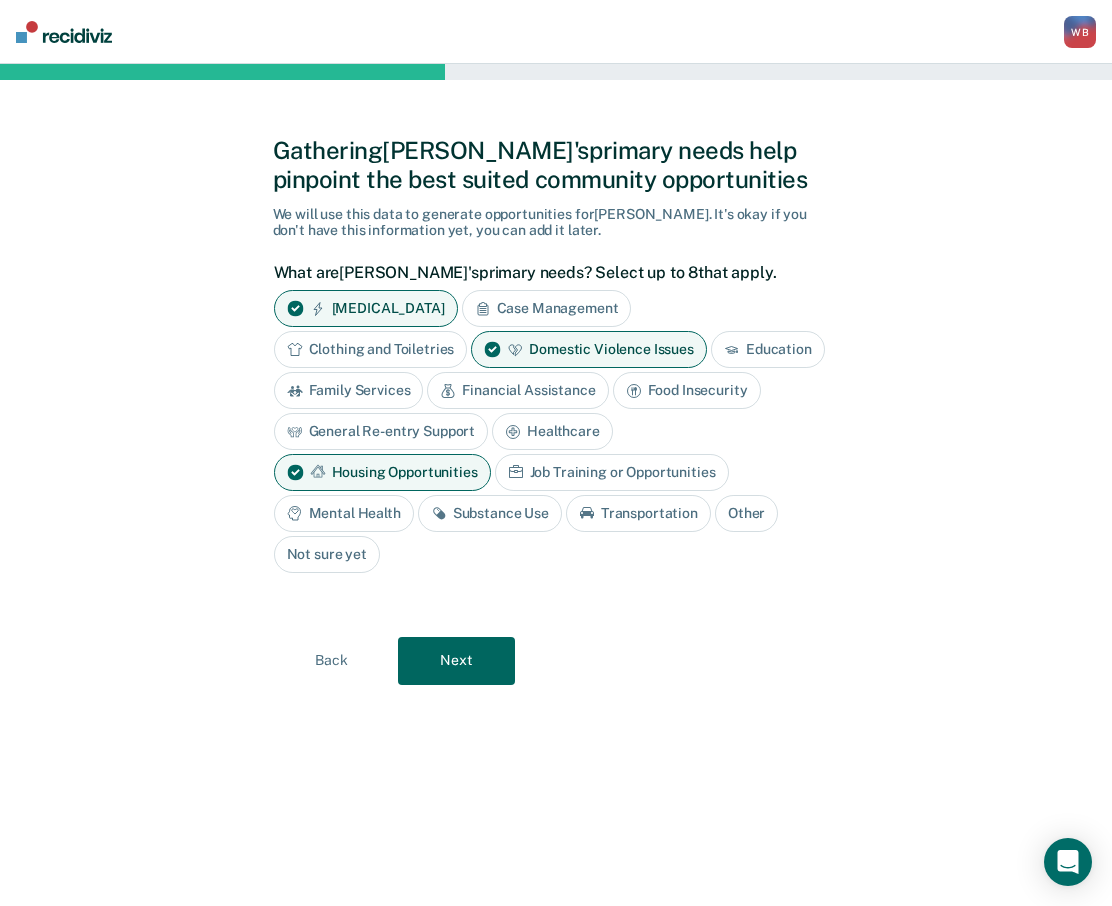 click on "Next" at bounding box center [456, 661] 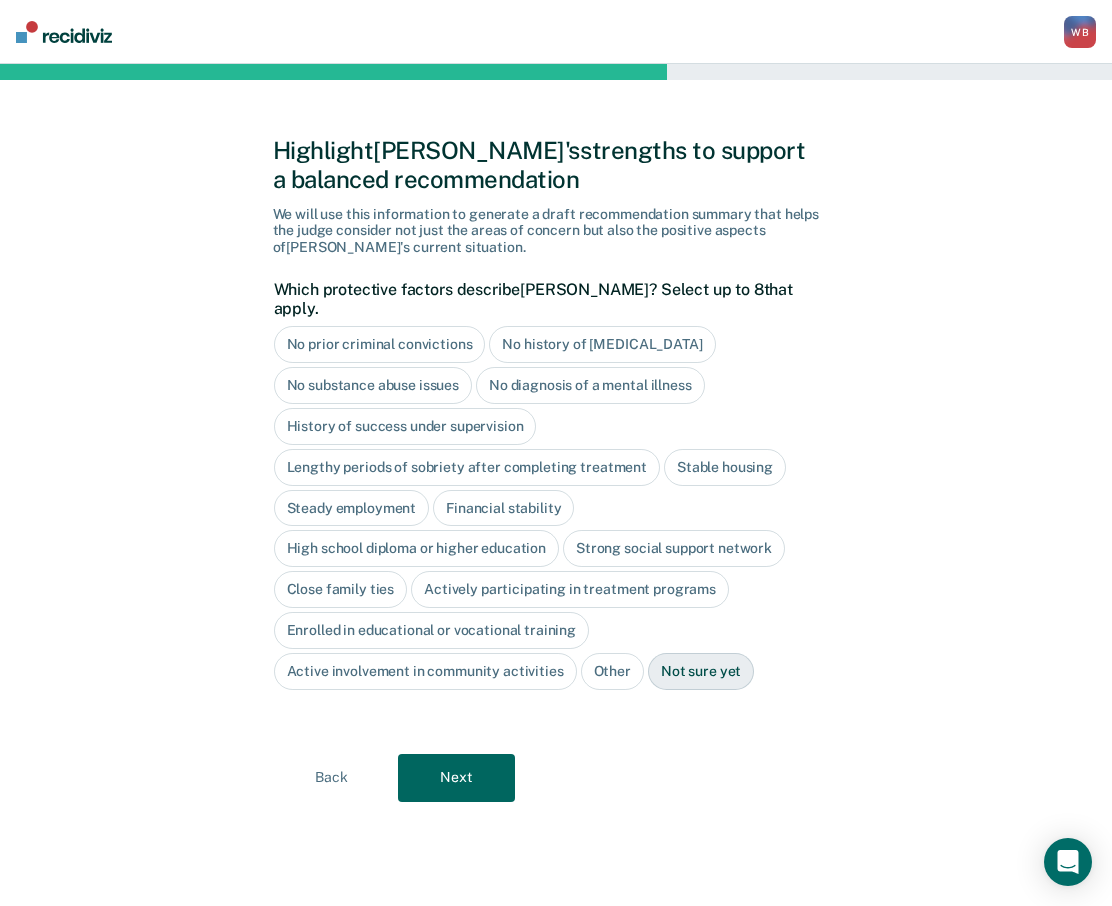 click on "Next" at bounding box center [456, 778] 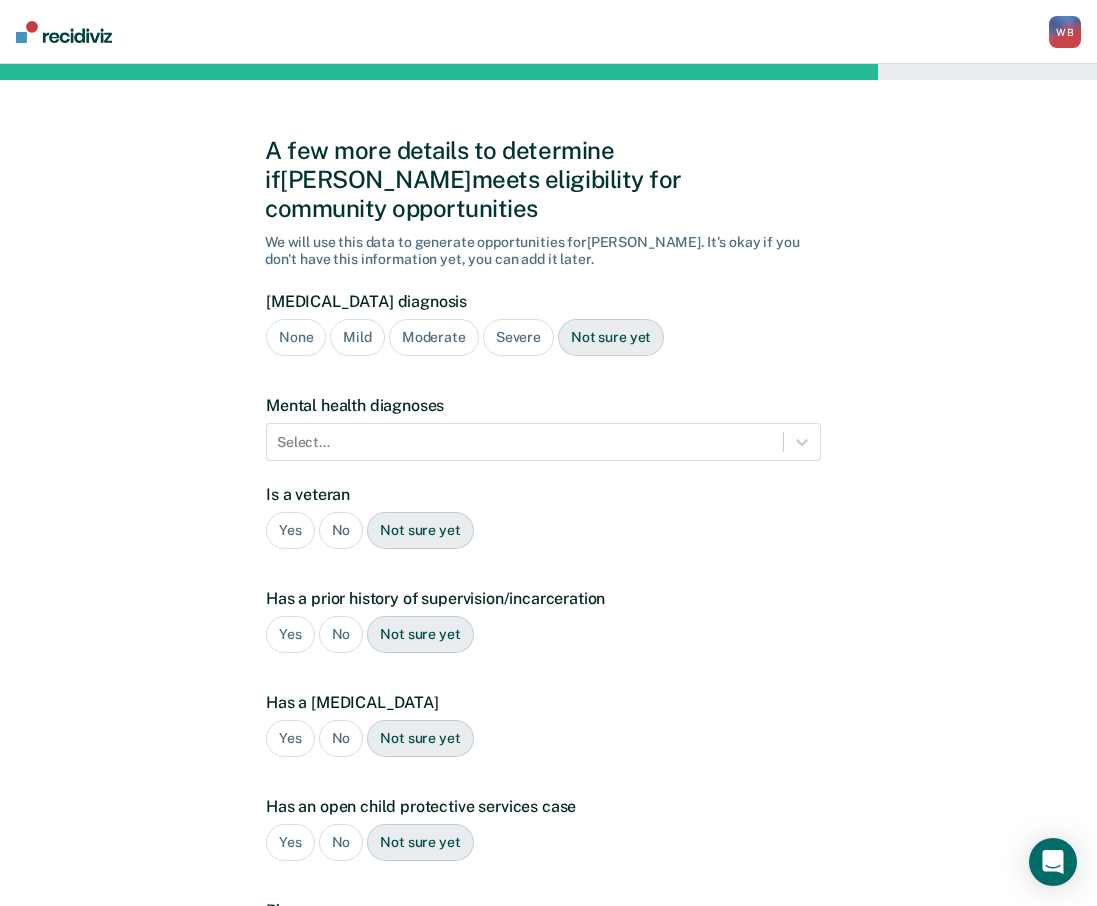 click on "None" at bounding box center (296, 337) 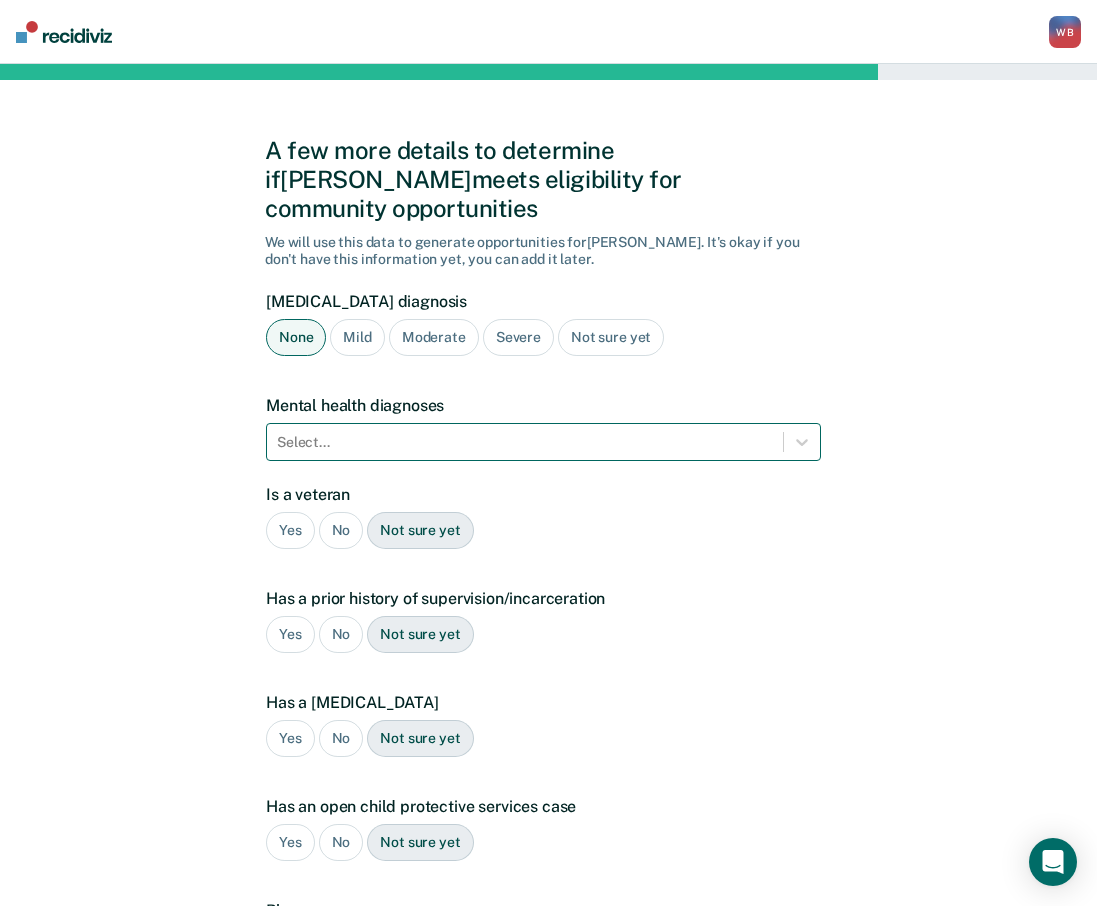 click at bounding box center (525, 442) 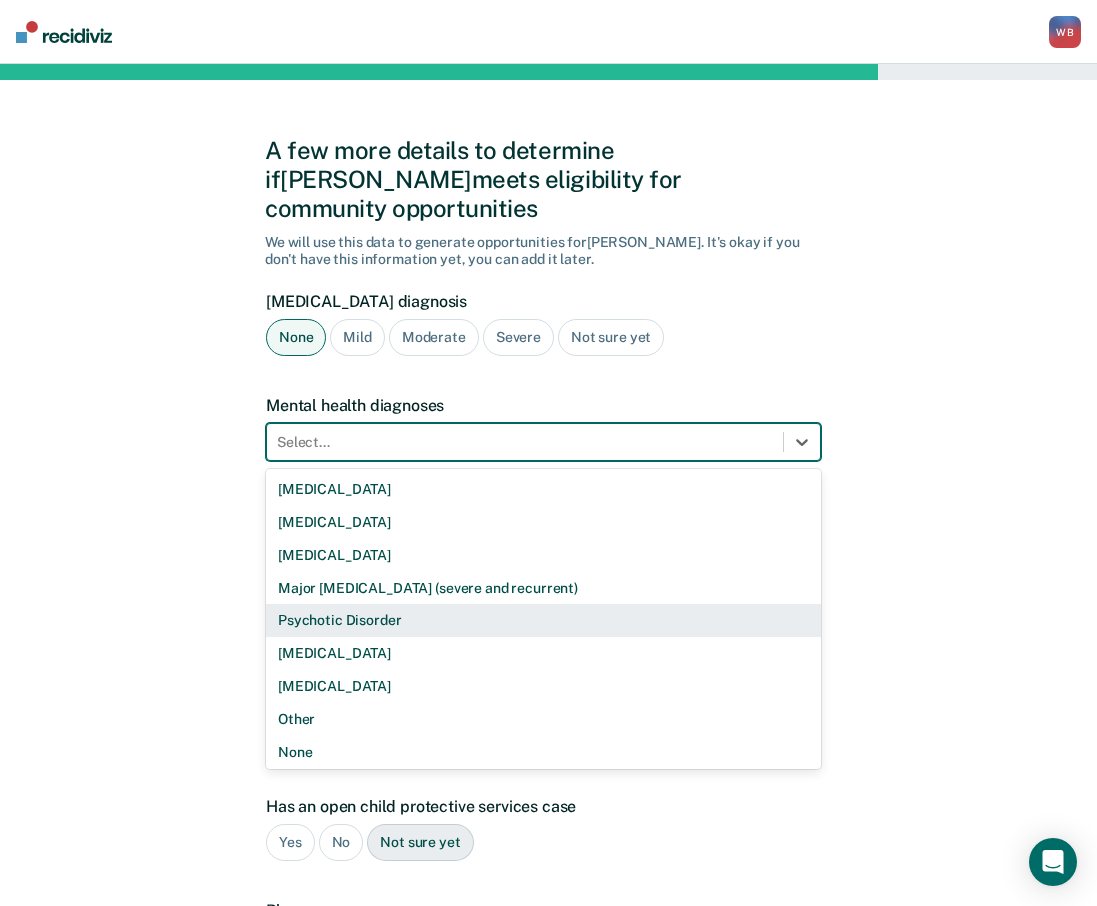 drag, startPoint x: 316, startPoint y: 684, endPoint x: 310, endPoint y: 708, distance: 24.738634 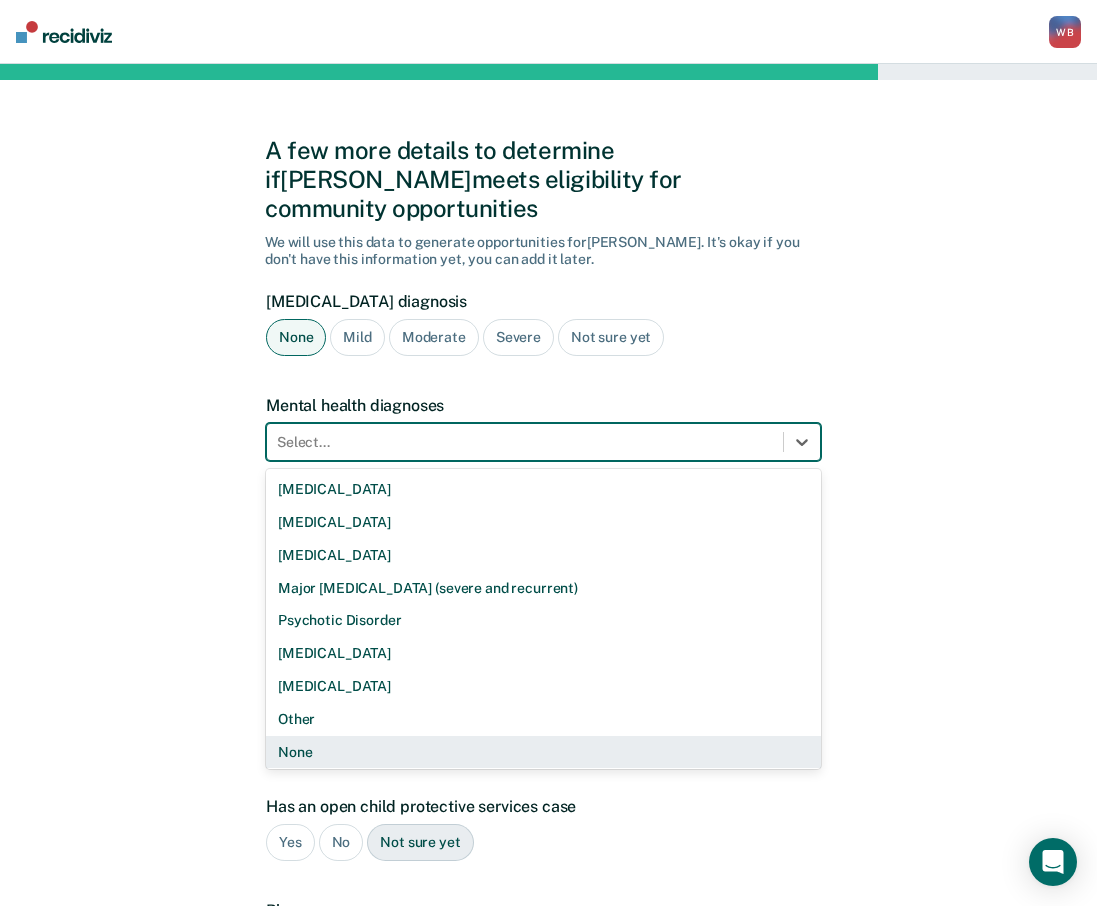 click on "None" at bounding box center (543, 752) 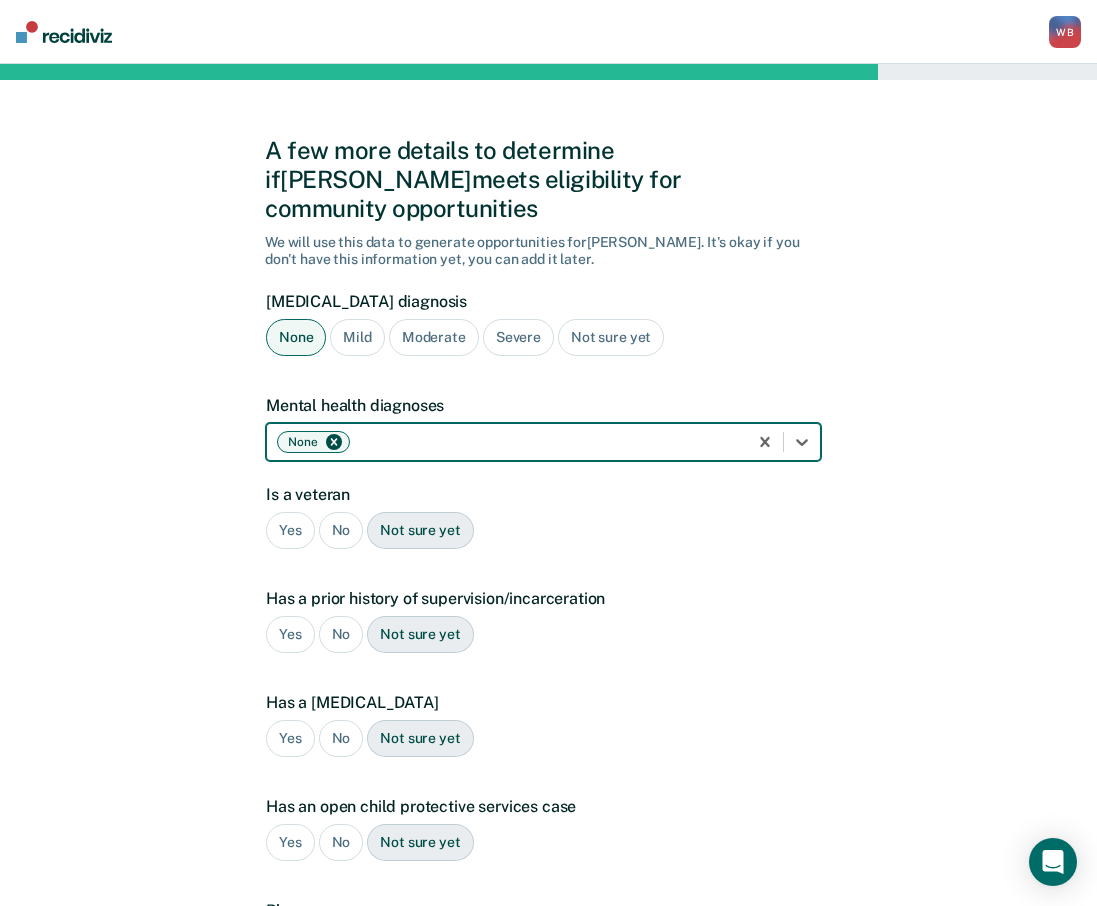 click 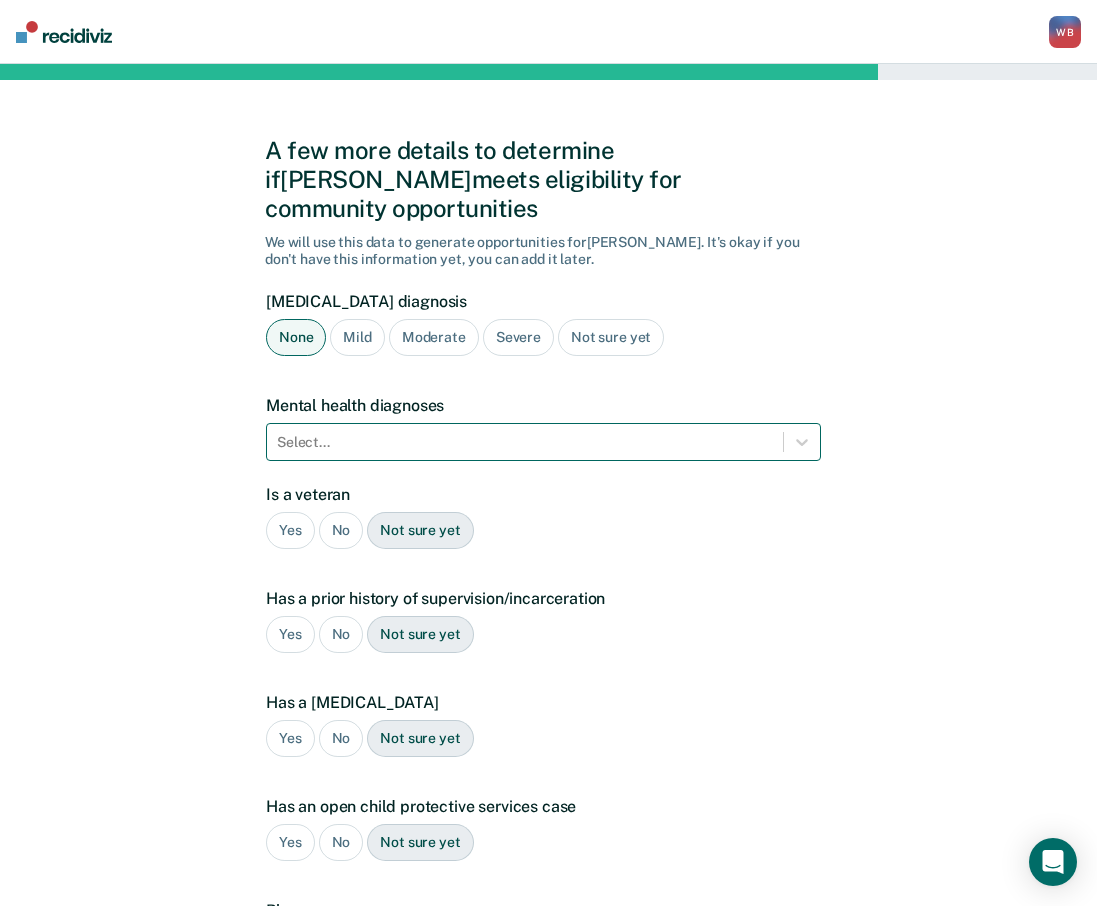 click on "No" at bounding box center (341, 530) 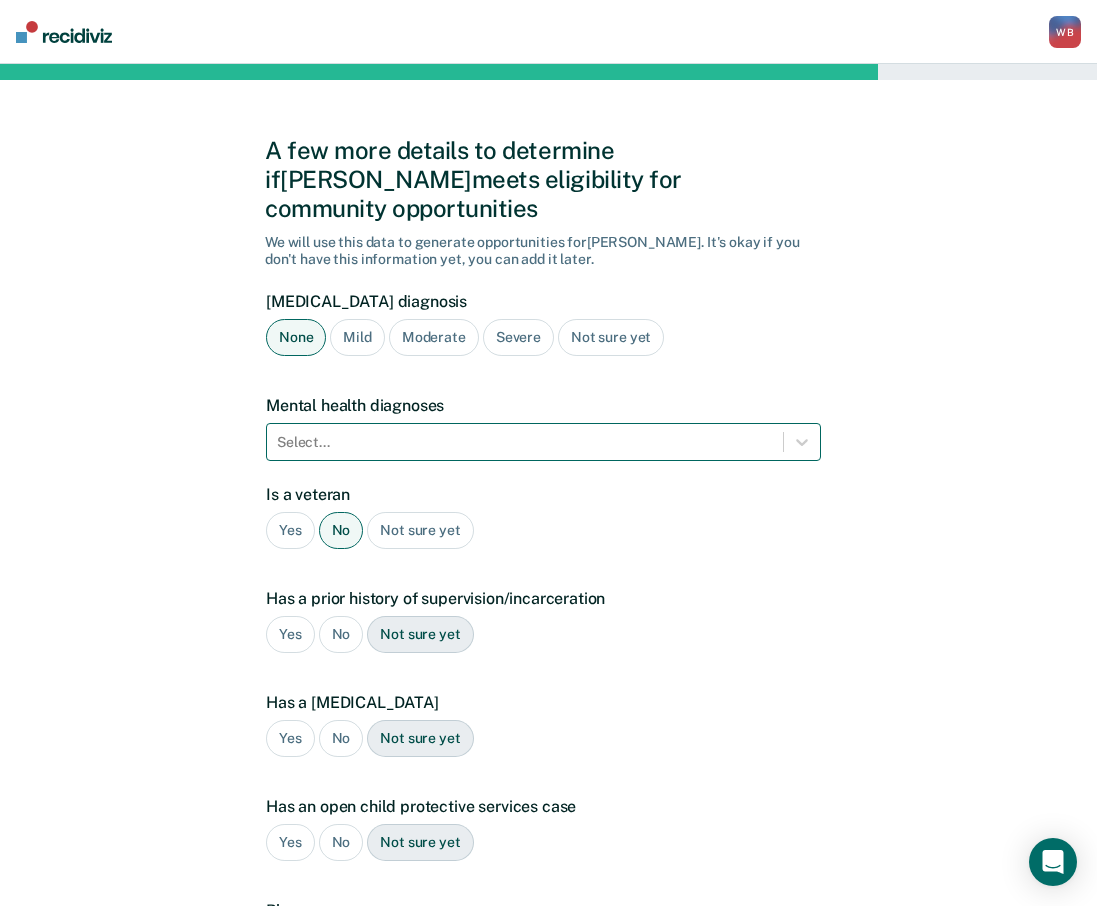drag, startPoint x: 268, startPoint y: 600, endPoint x: 270, endPoint y: 570, distance: 30.066593 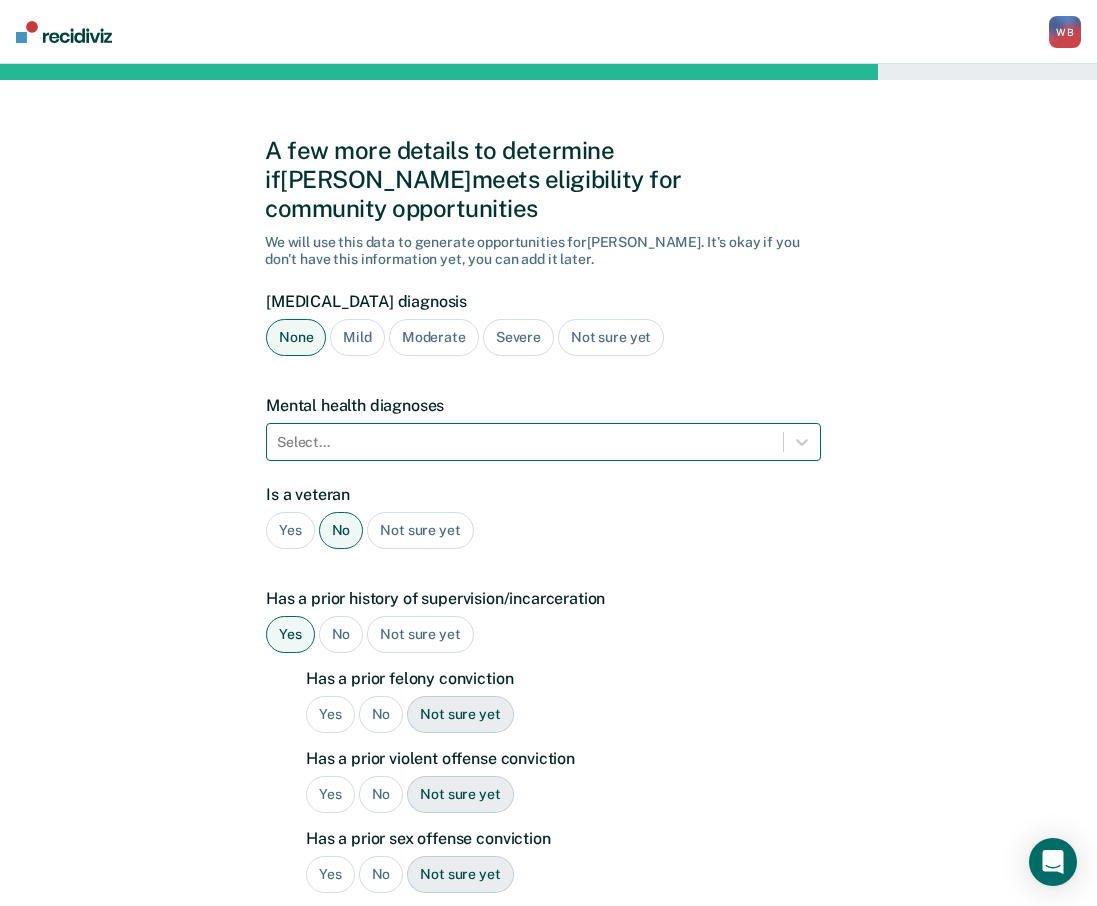 click on "Yes" at bounding box center (330, 714) 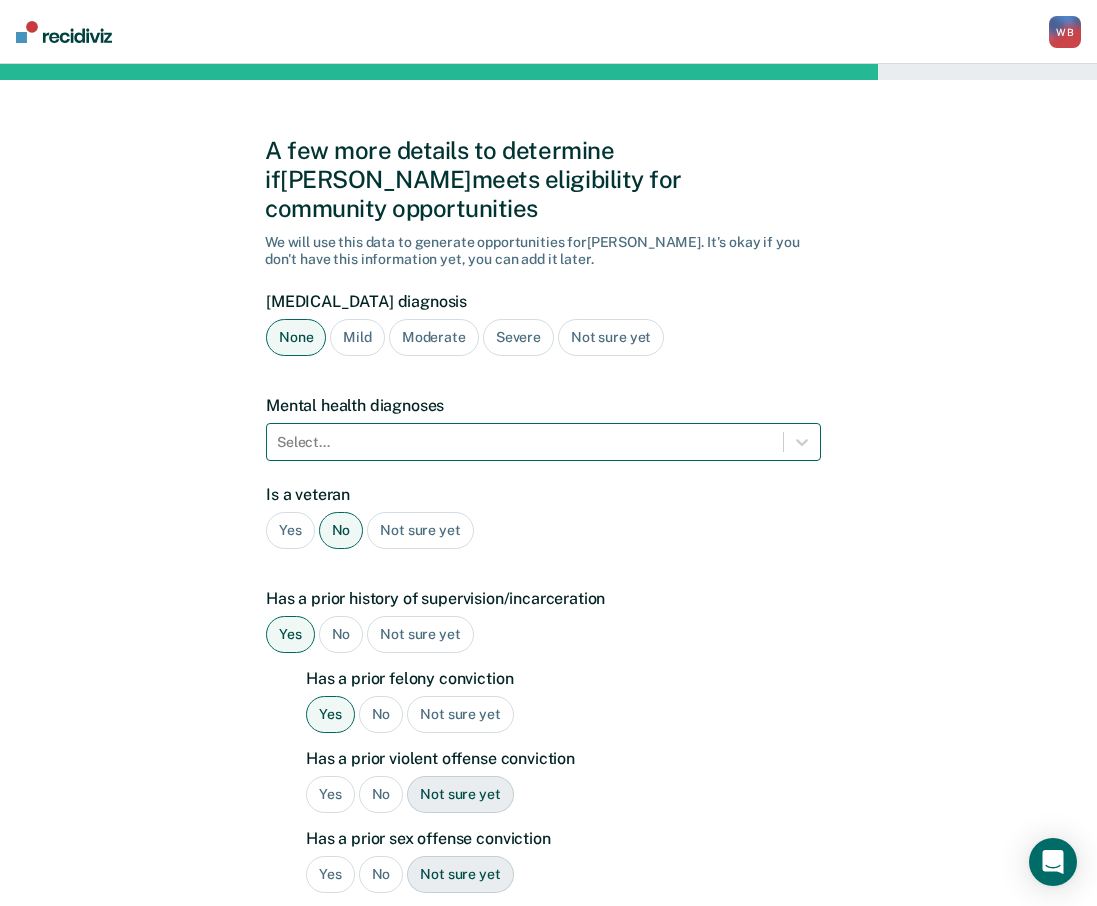 click on "Yes" at bounding box center (330, 794) 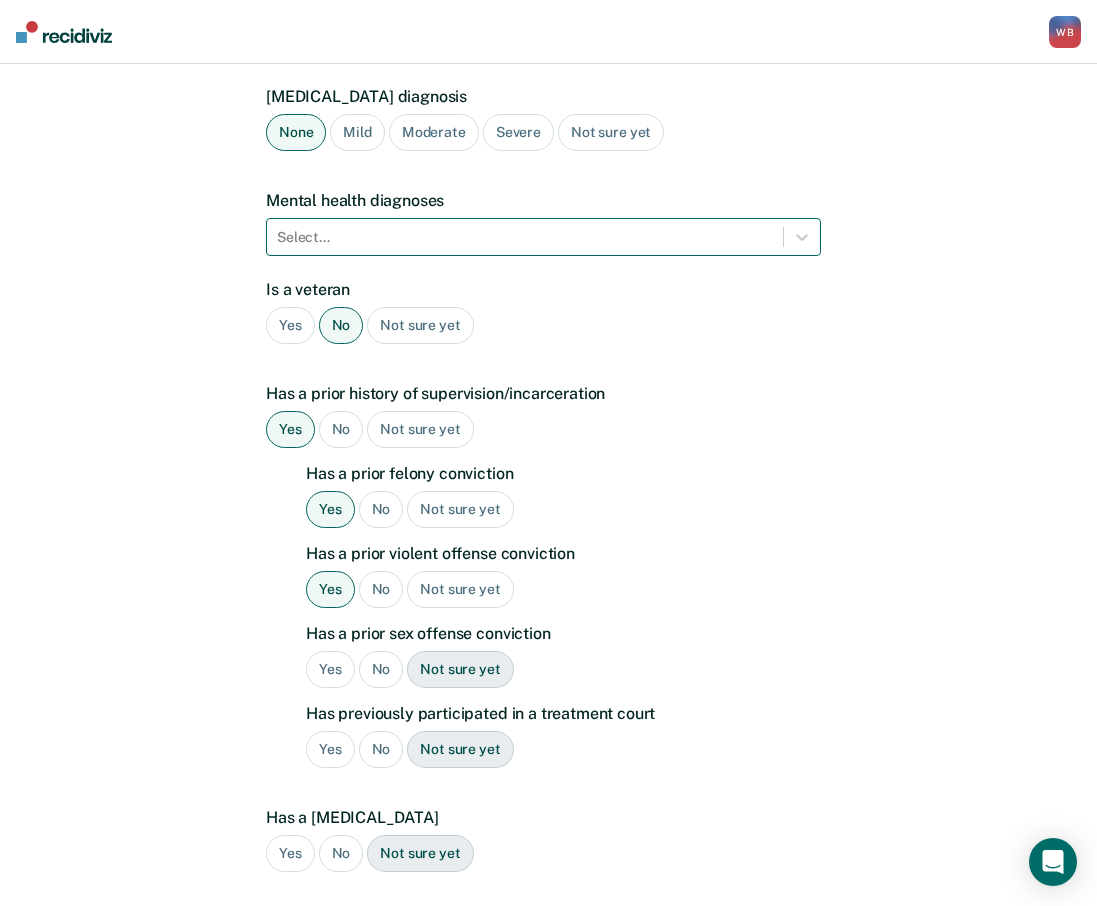 scroll, scrollTop: 300, scrollLeft: 0, axis: vertical 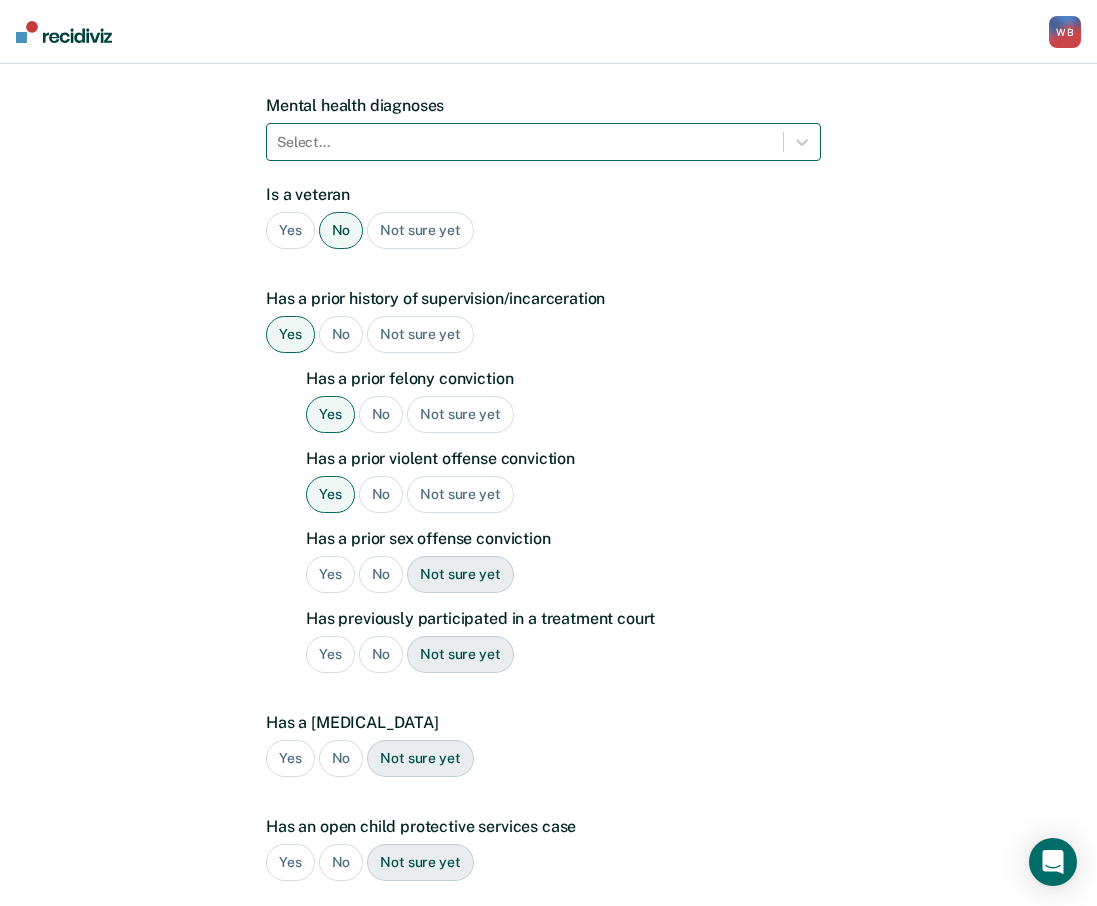 click on "No" at bounding box center (381, 574) 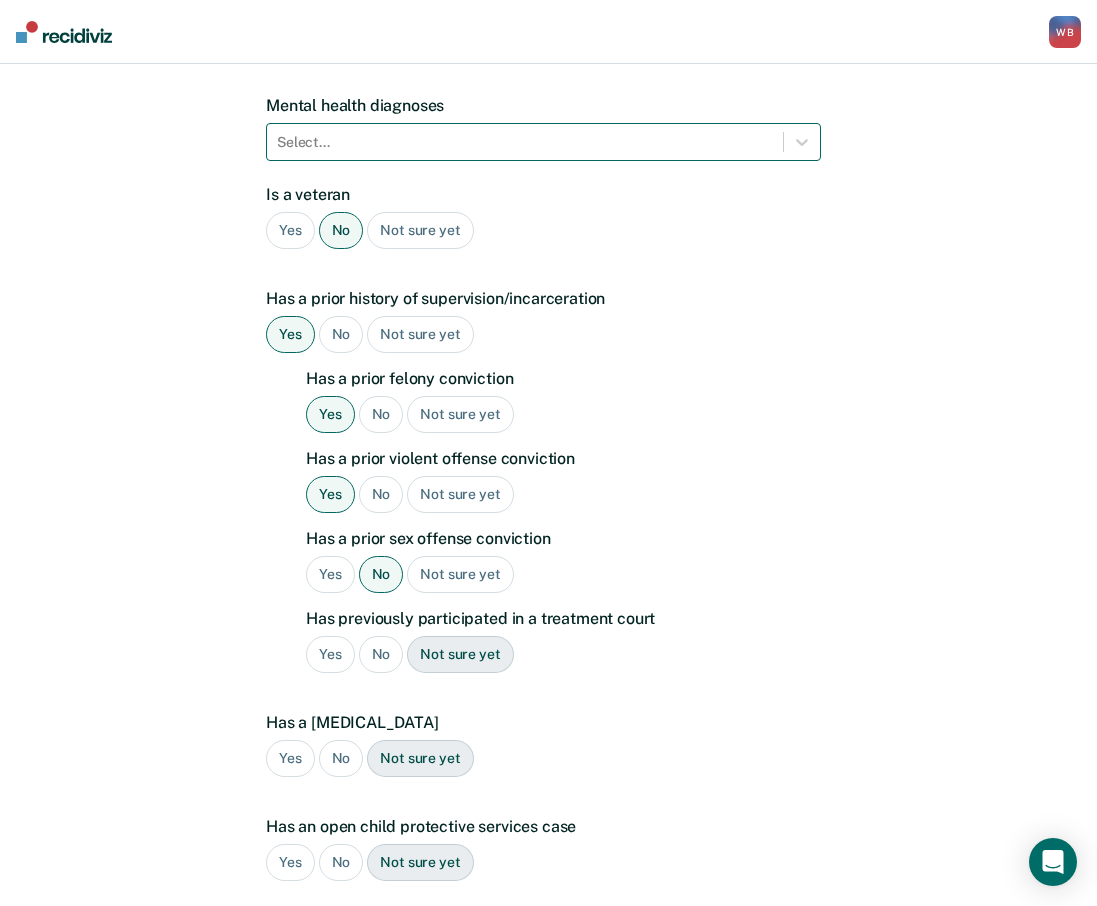 click on "No" at bounding box center (381, 654) 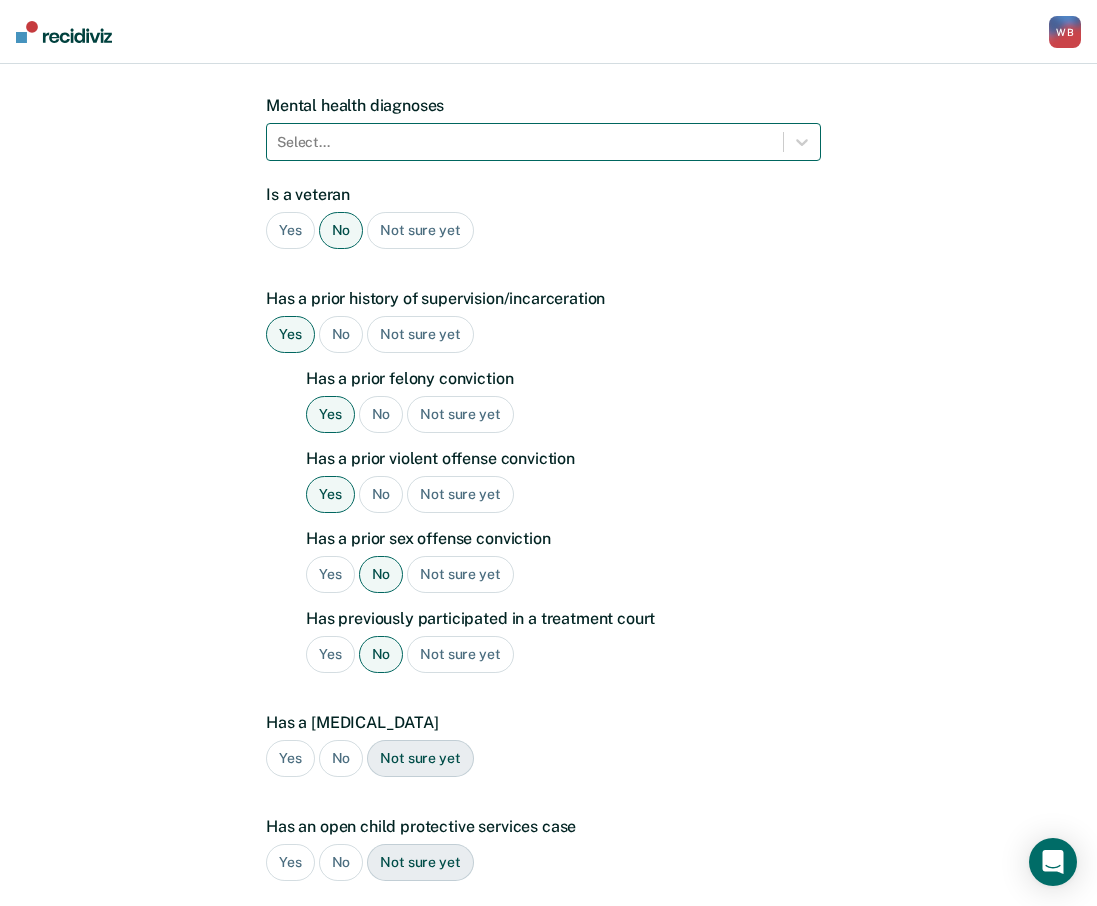 click on "No" at bounding box center (341, 758) 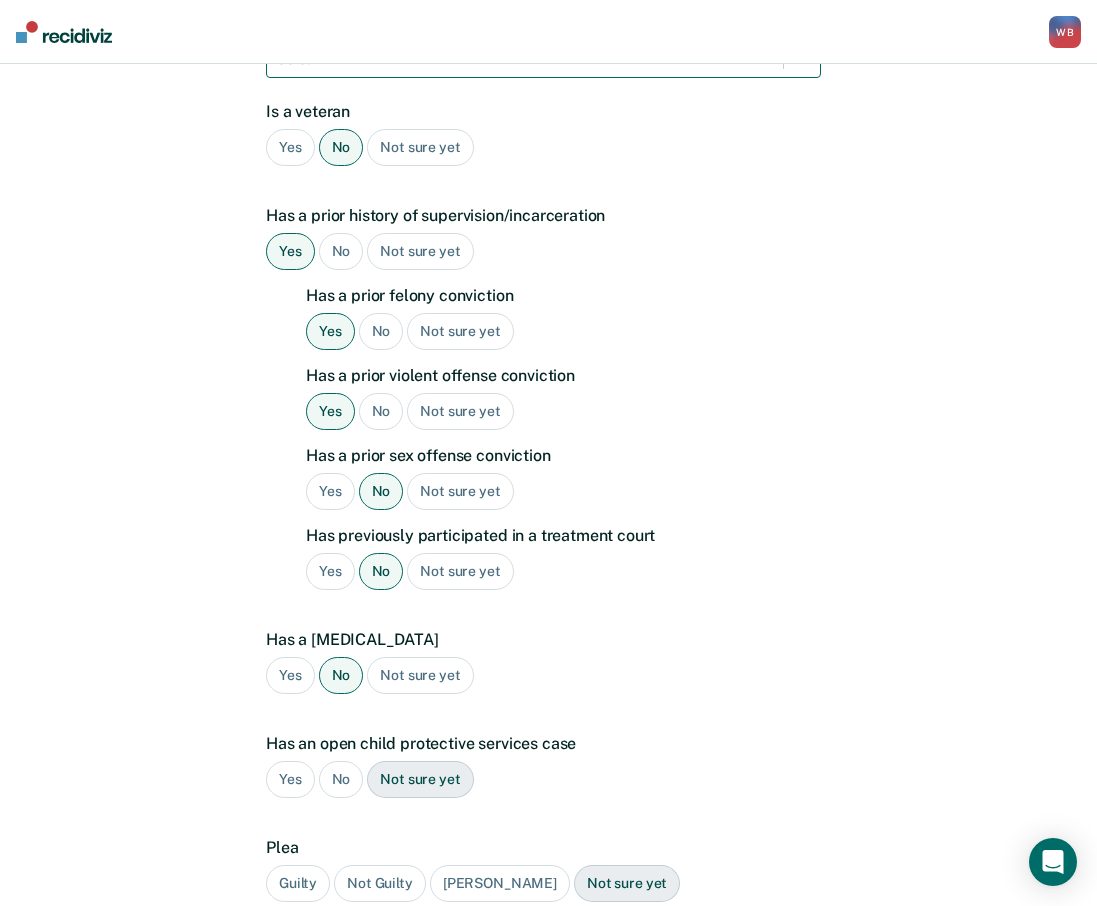 scroll, scrollTop: 534, scrollLeft: 0, axis: vertical 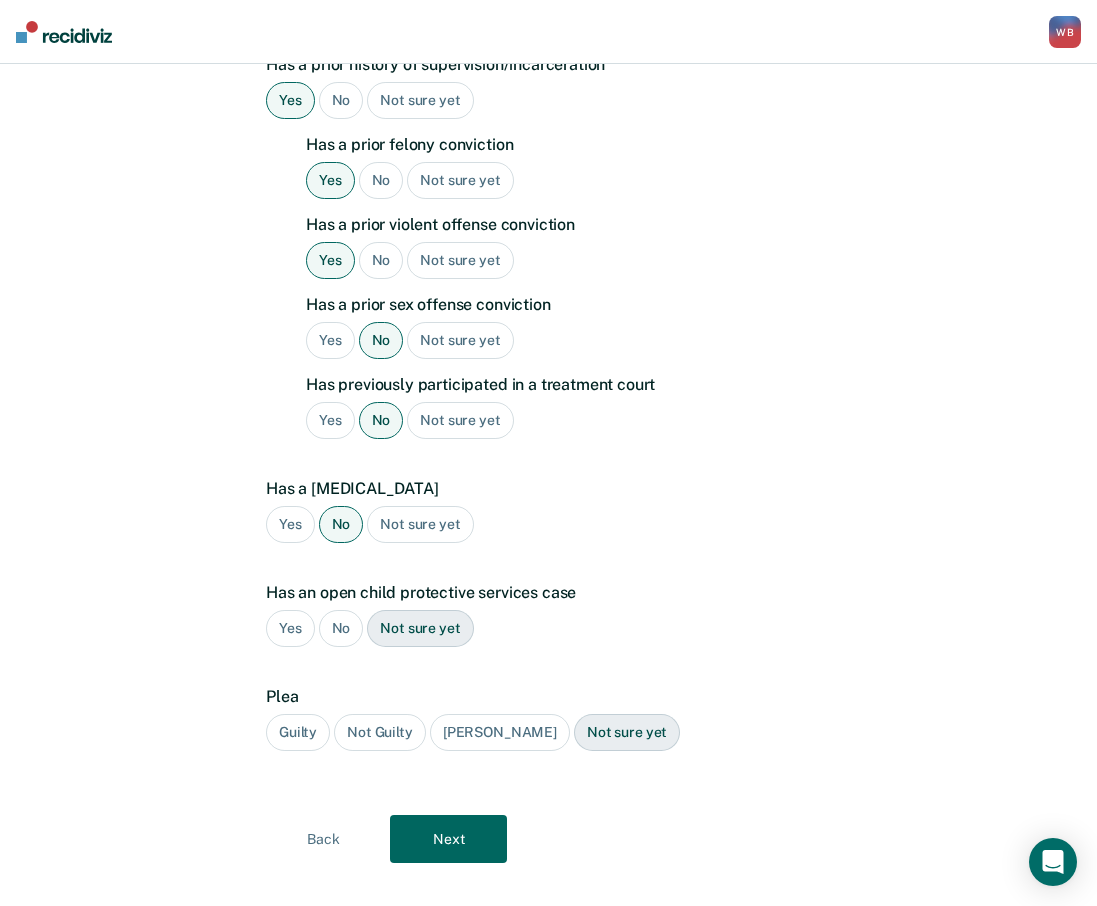 click on "No" at bounding box center [341, 628] 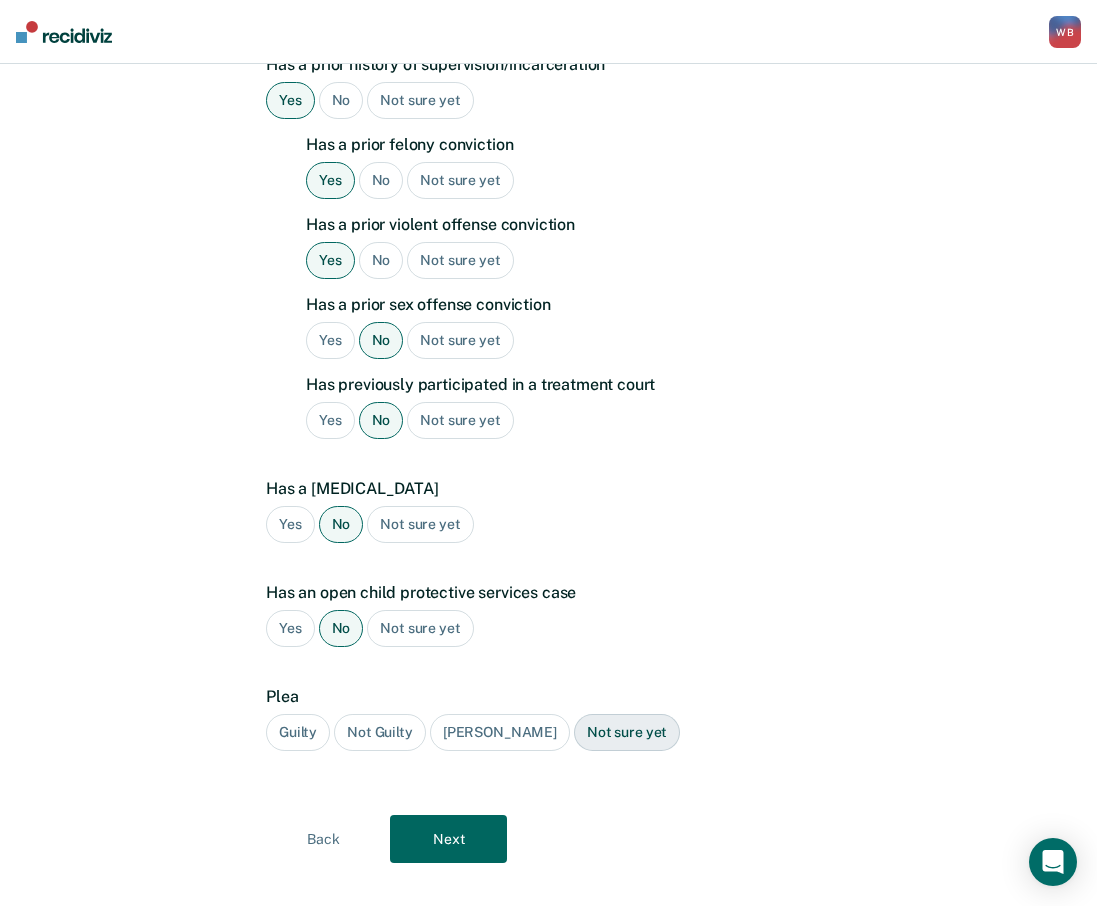 click on "Guilty" at bounding box center (298, 732) 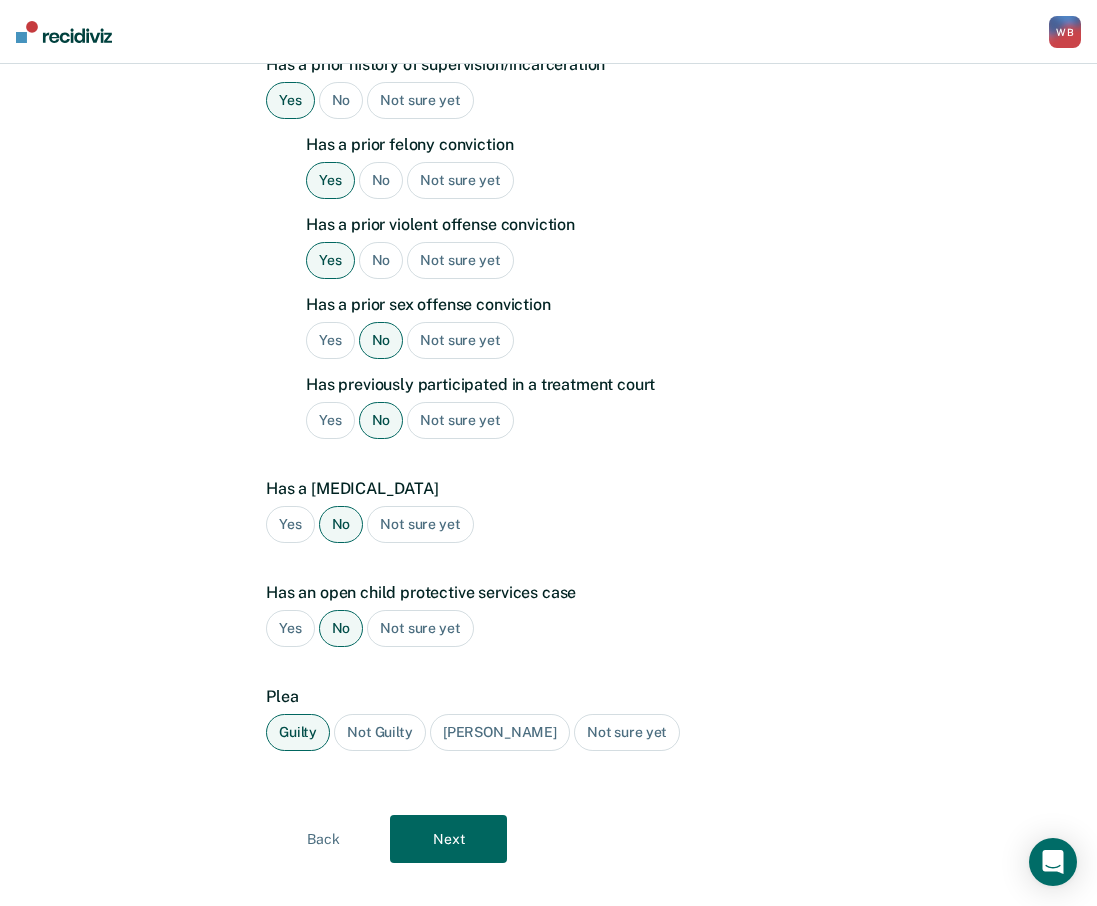 click on "Next" at bounding box center [448, 839] 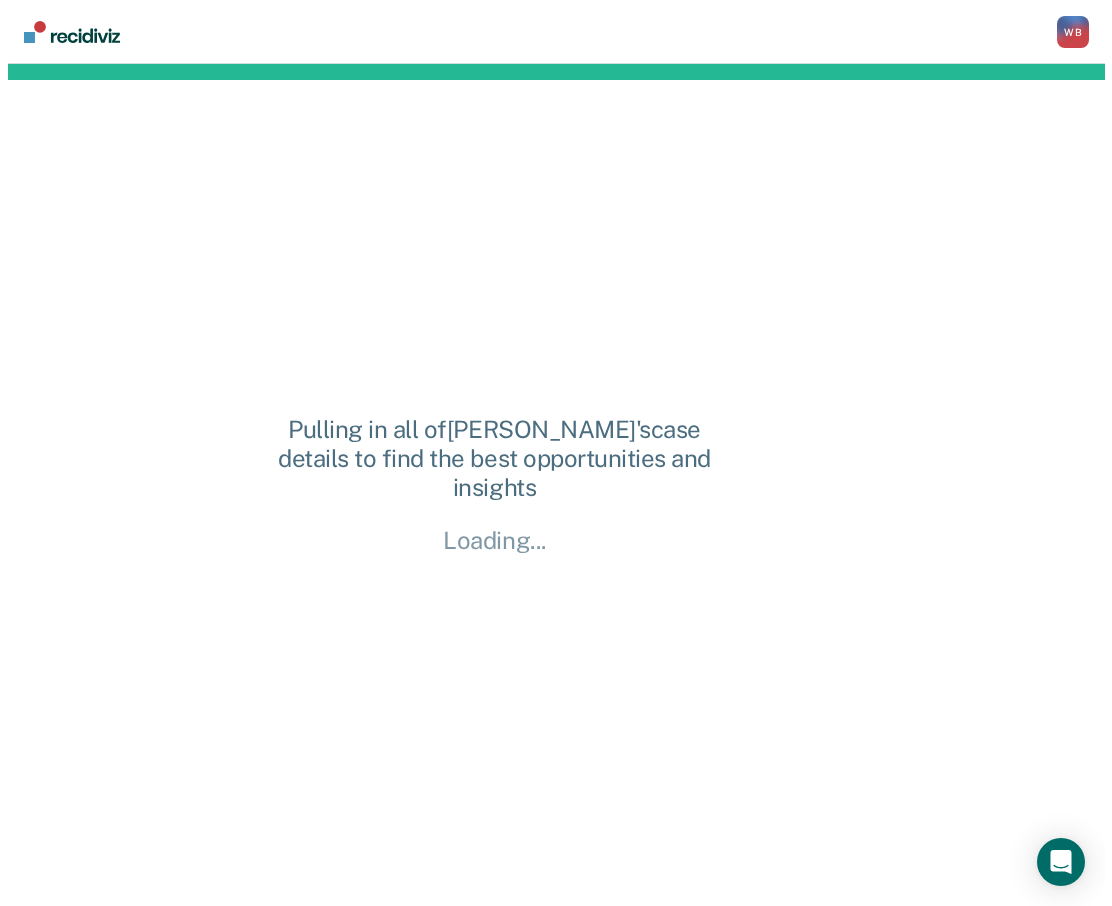 scroll, scrollTop: 0, scrollLeft: 0, axis: both 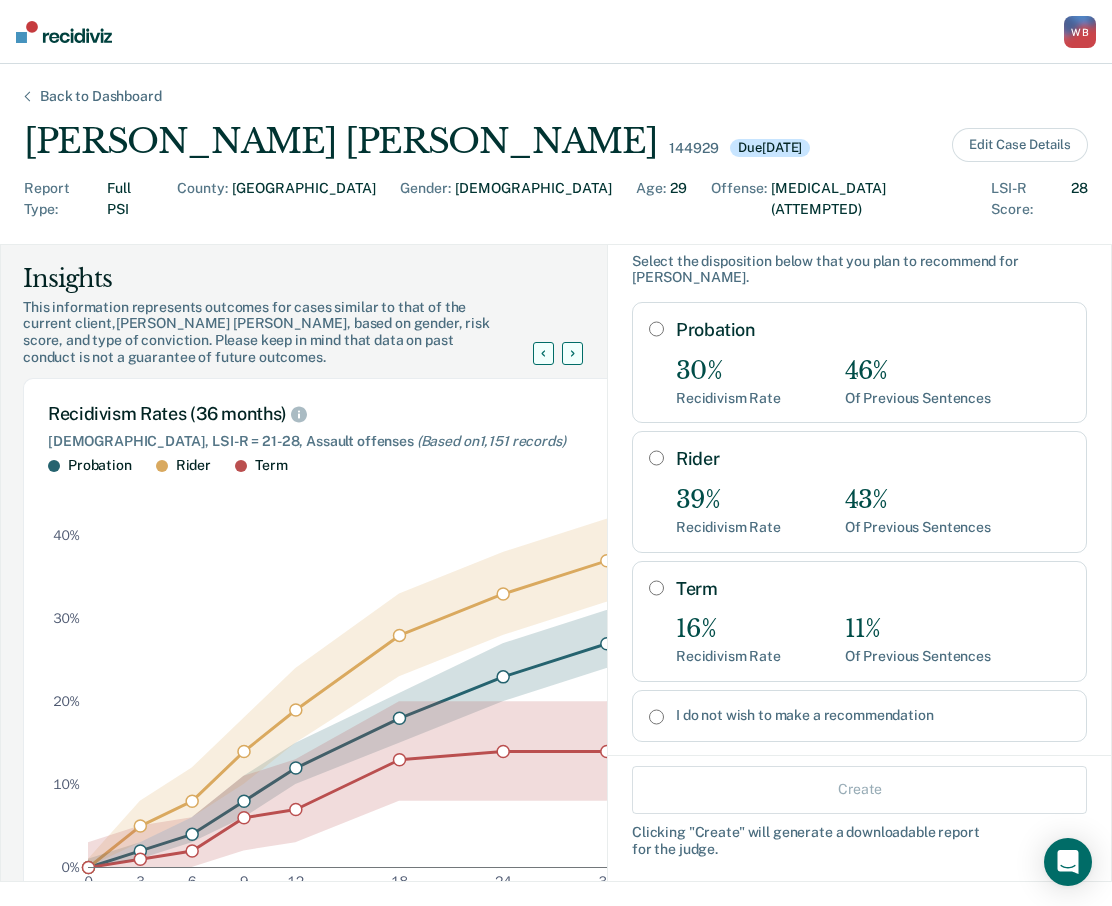 click on "Term" at bounding box center (656, 588) 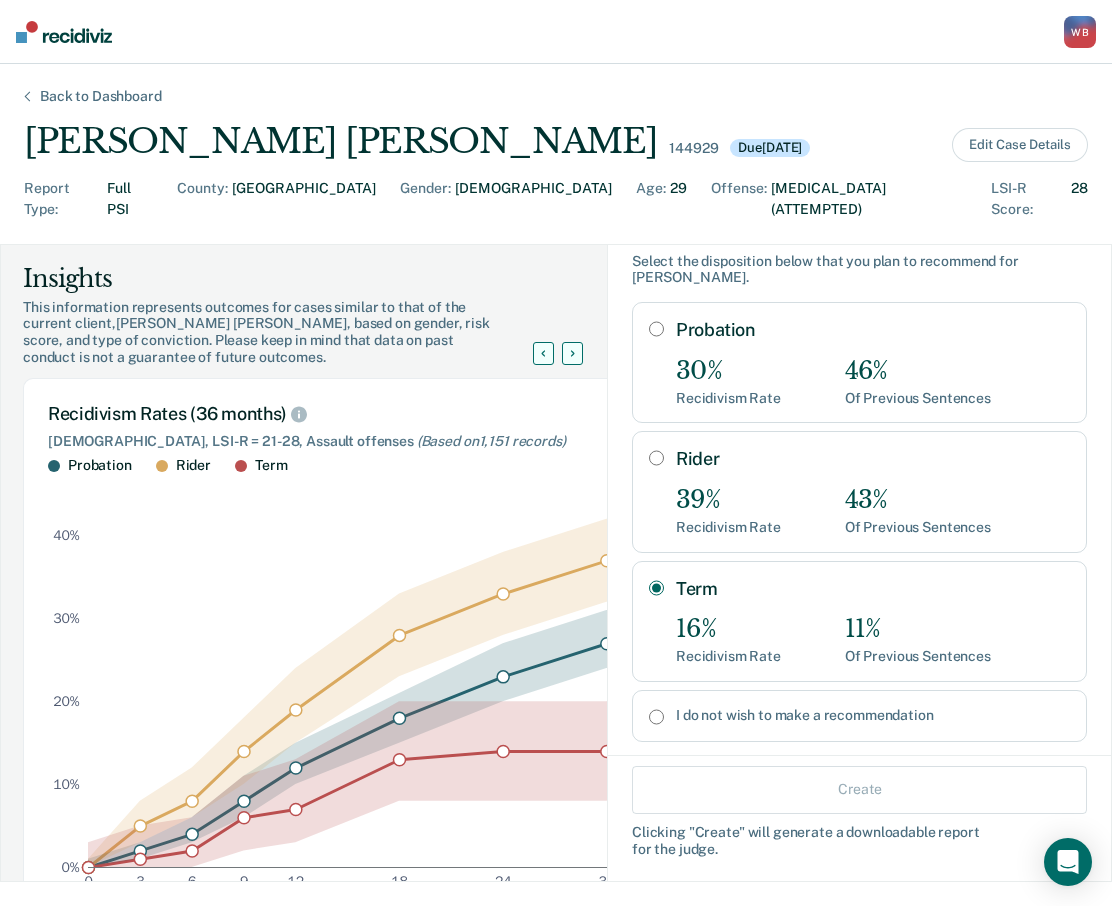 radio on "true" 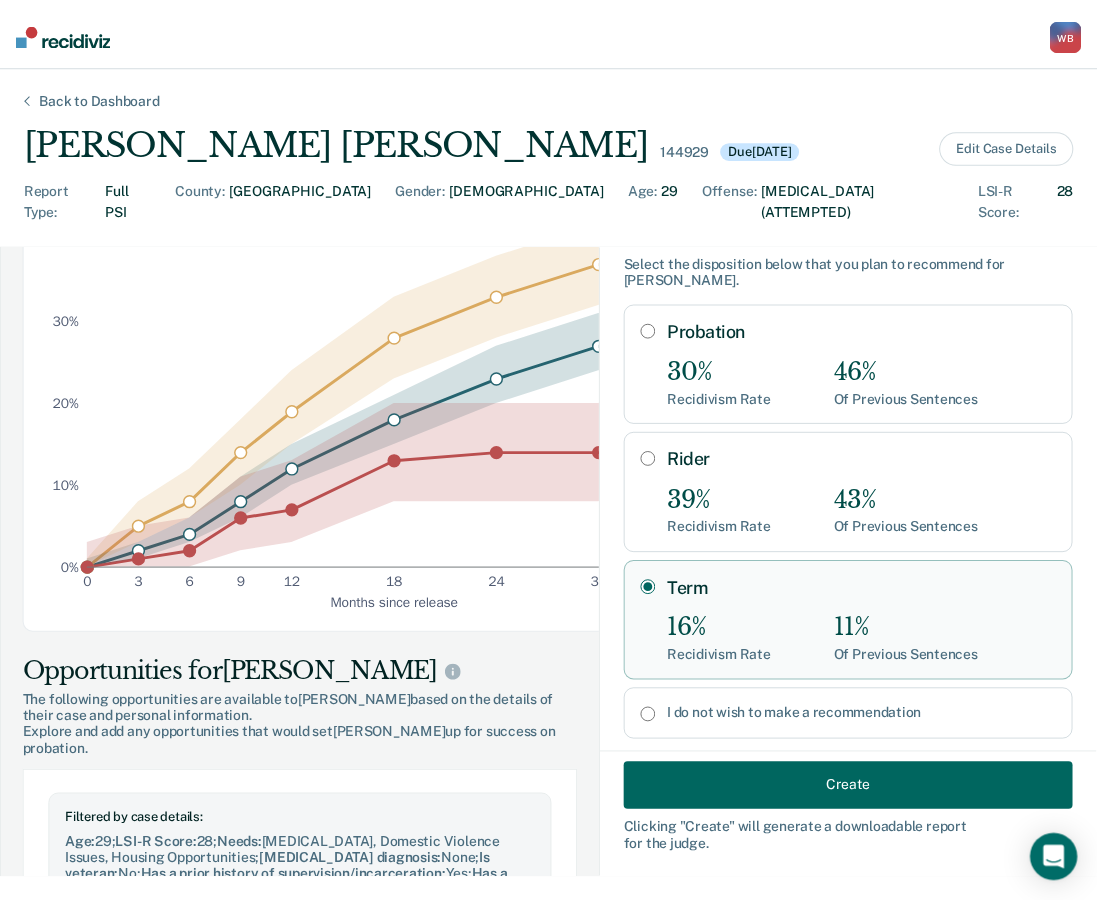 scroll, scrollTop: 300, scrollLeft: 0, axis: vertical 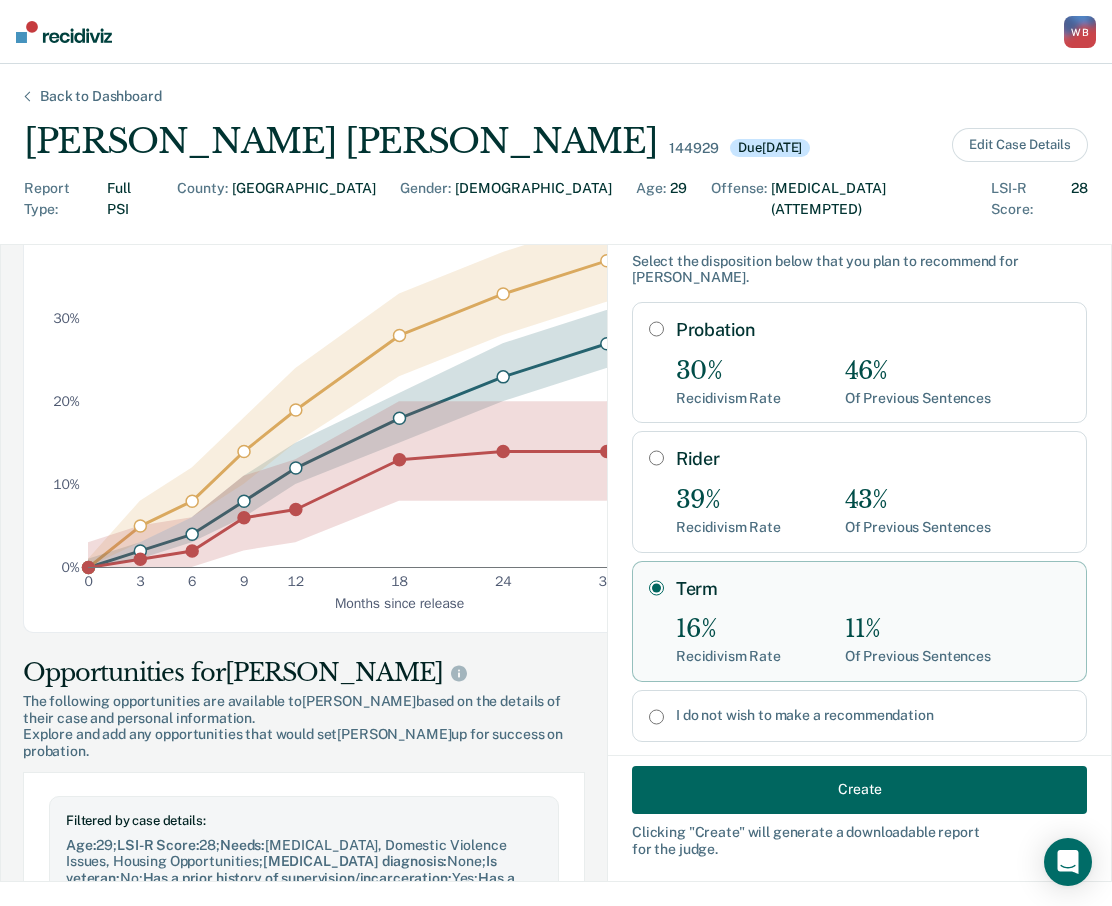 click on "Create" at bounding box center (859, 789) 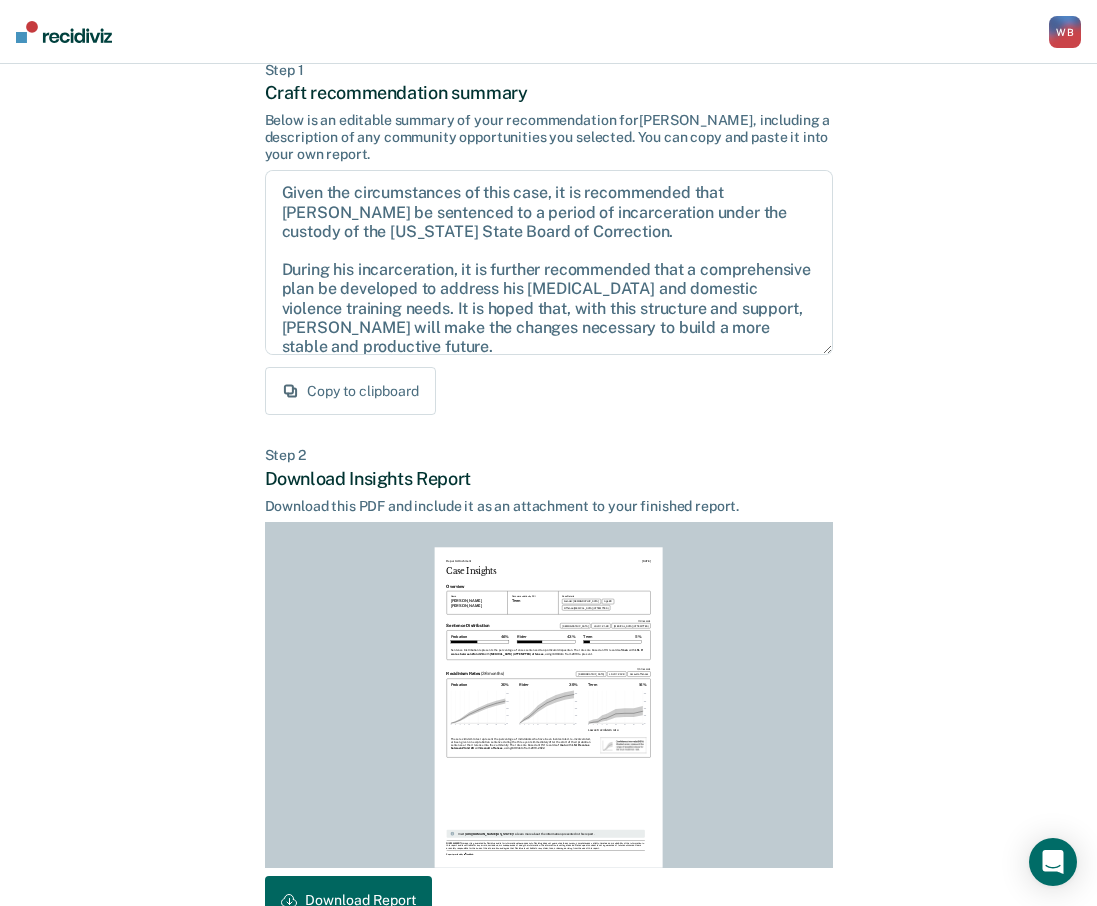 scroll, scrollTop: 234, scrollLeft: 0, axis: vertical 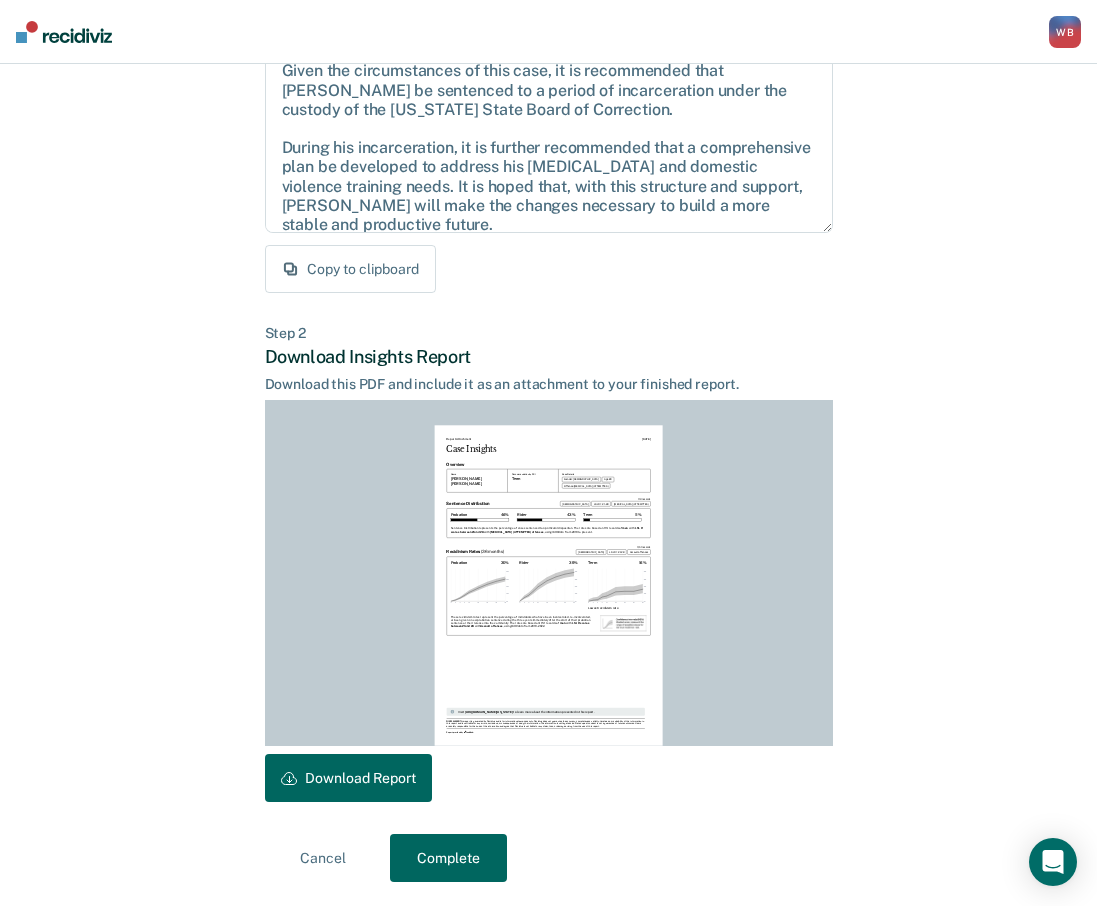 click on "Download Report" at bounding box center (348, 778) 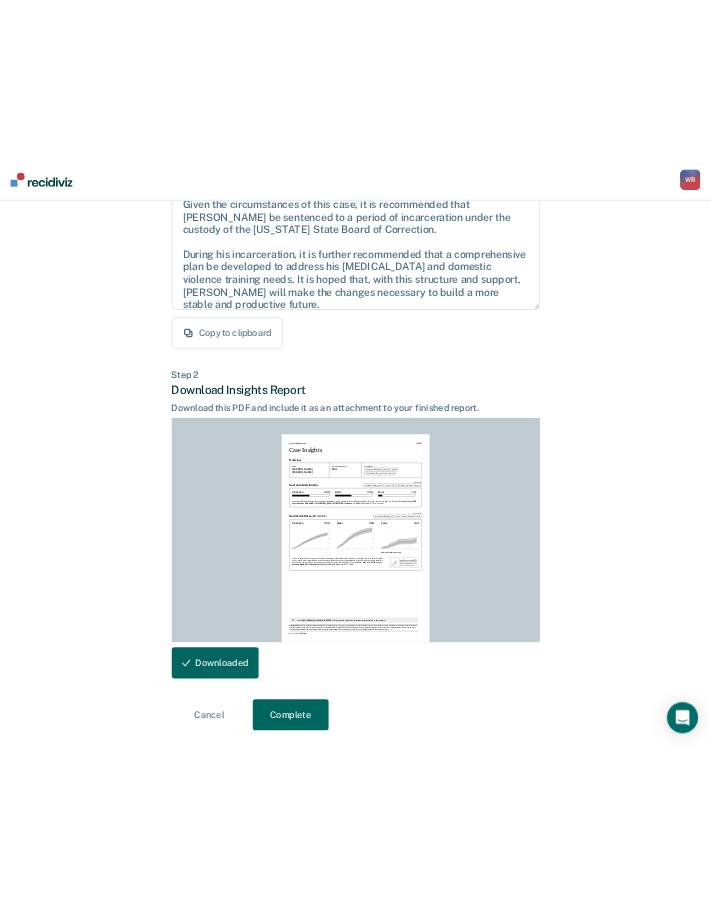 scroll, scrollTop: 0, scrollLeft: 0, axis: both 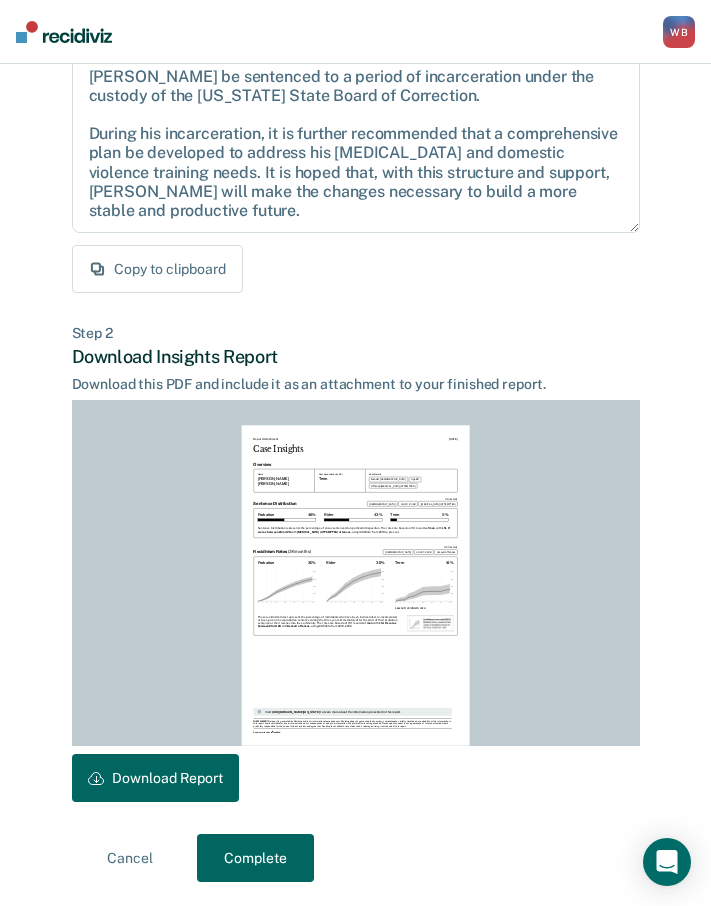 click on "Complete" at bounding box center (255, 858) 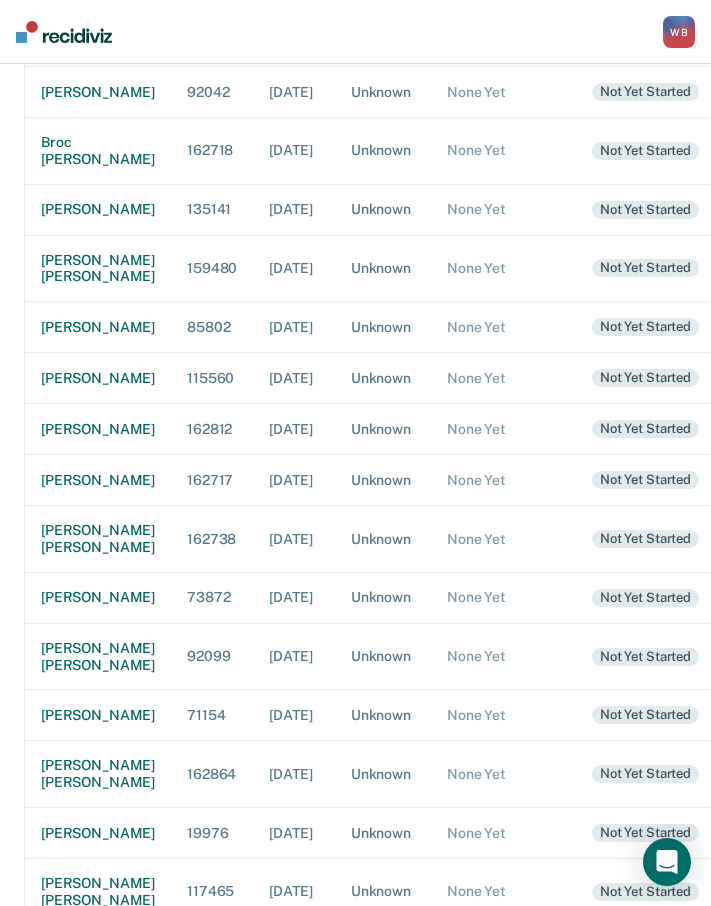 scroll, scrollTop: 600, scrollLeft: 0, axis: vertical 